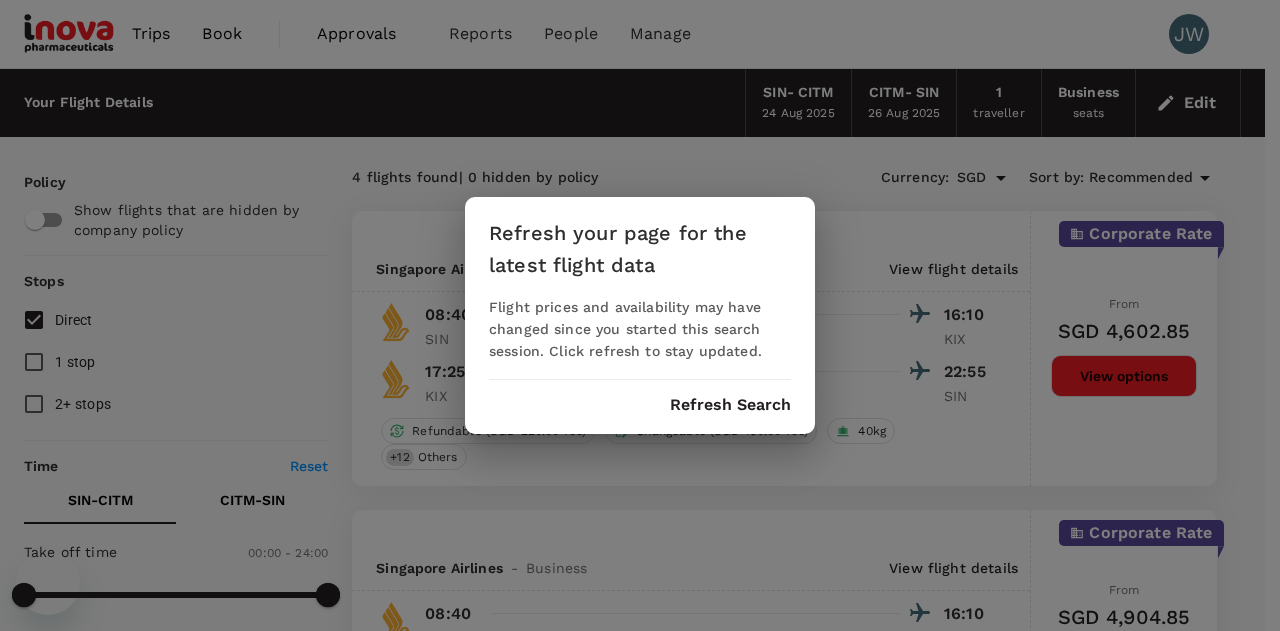 scroll, scrollTop: 300, scrollLeft: 0, axis: vertical 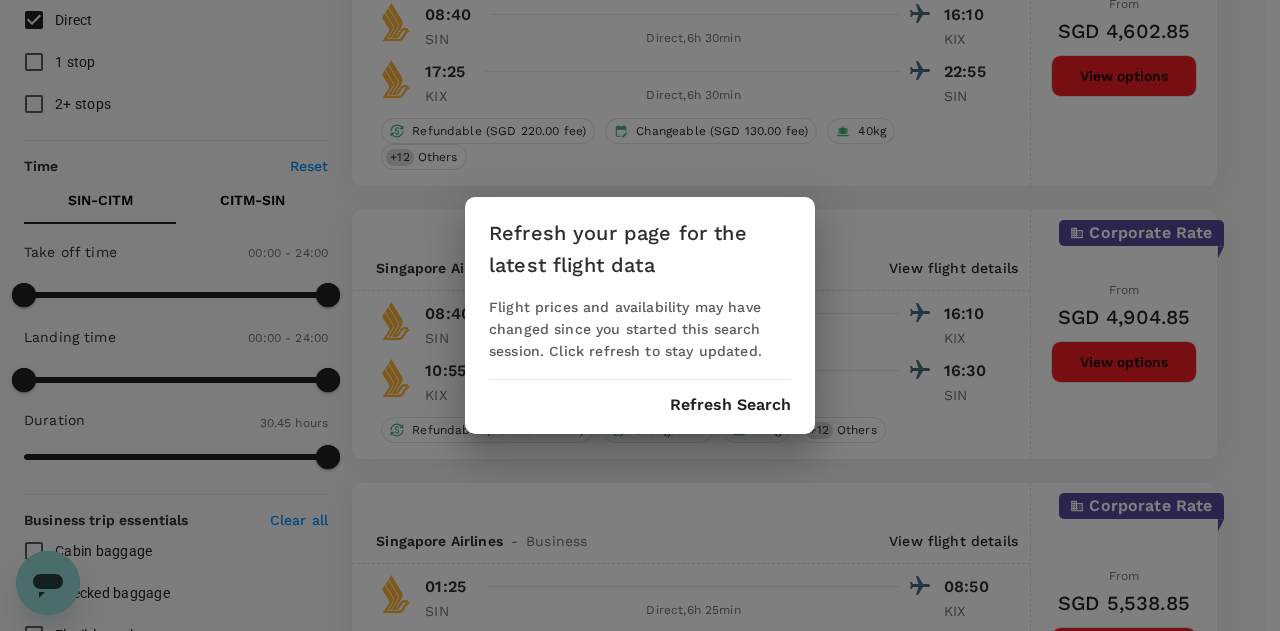 click on "Refresh Search" at bounding box center (730, 405) 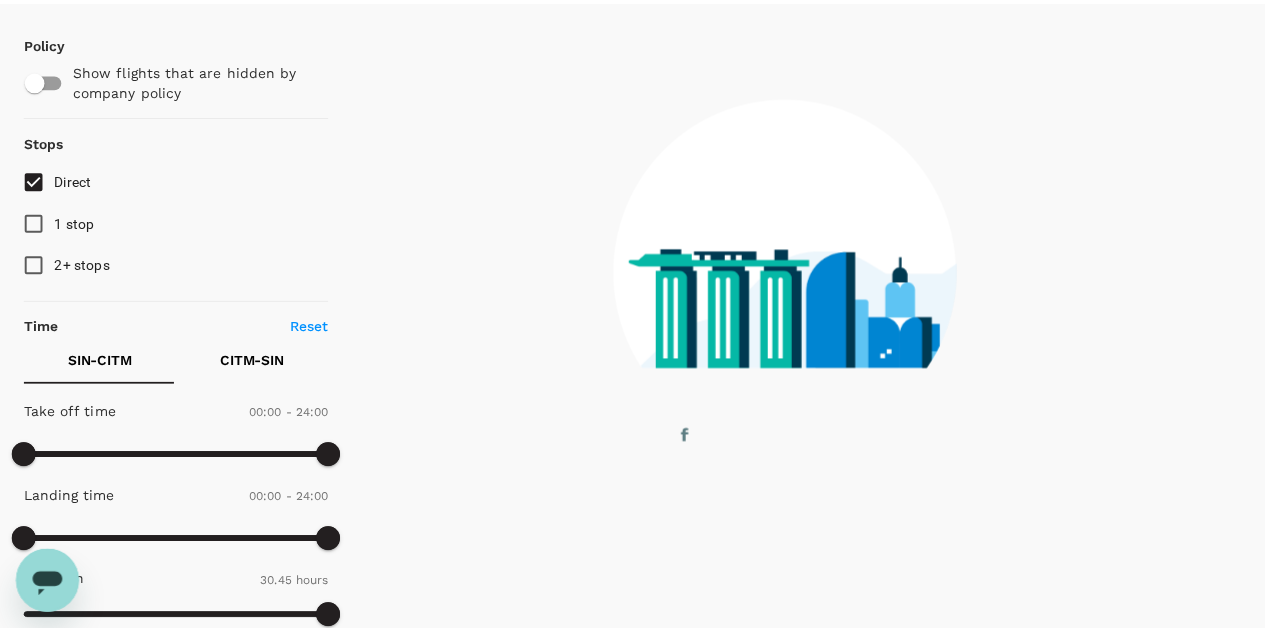 scroll, scrollTop: 0, scrollLeft: 0, axis: both 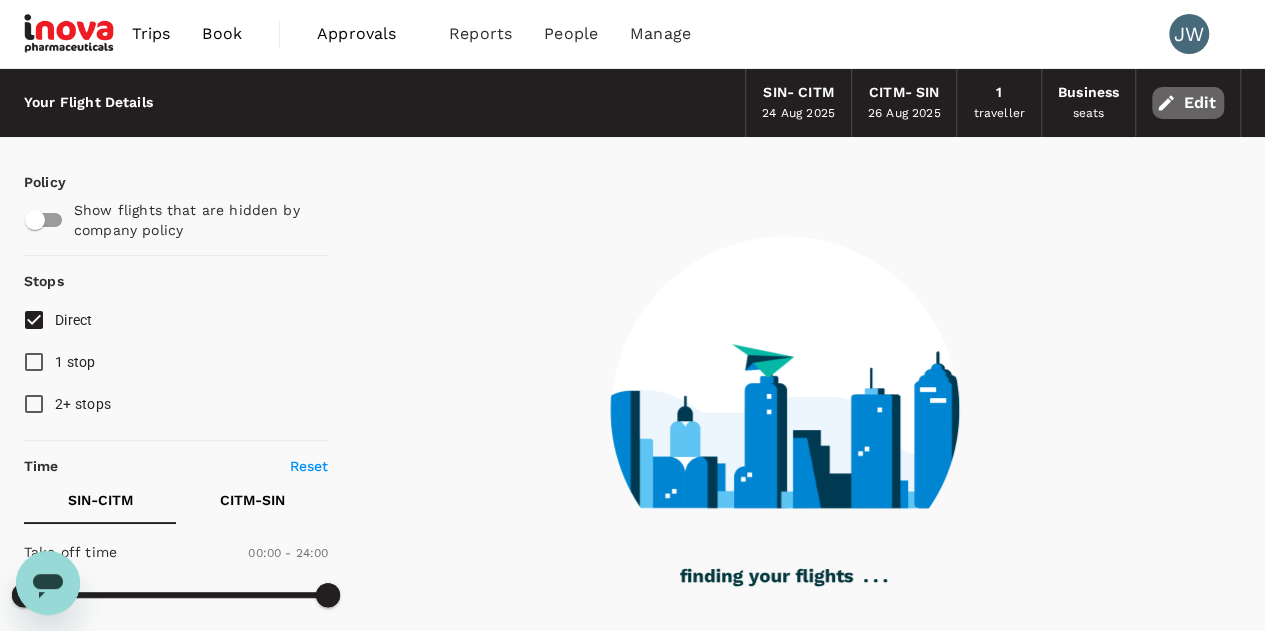 click on "Edit" at bounding box center (1188, 103) 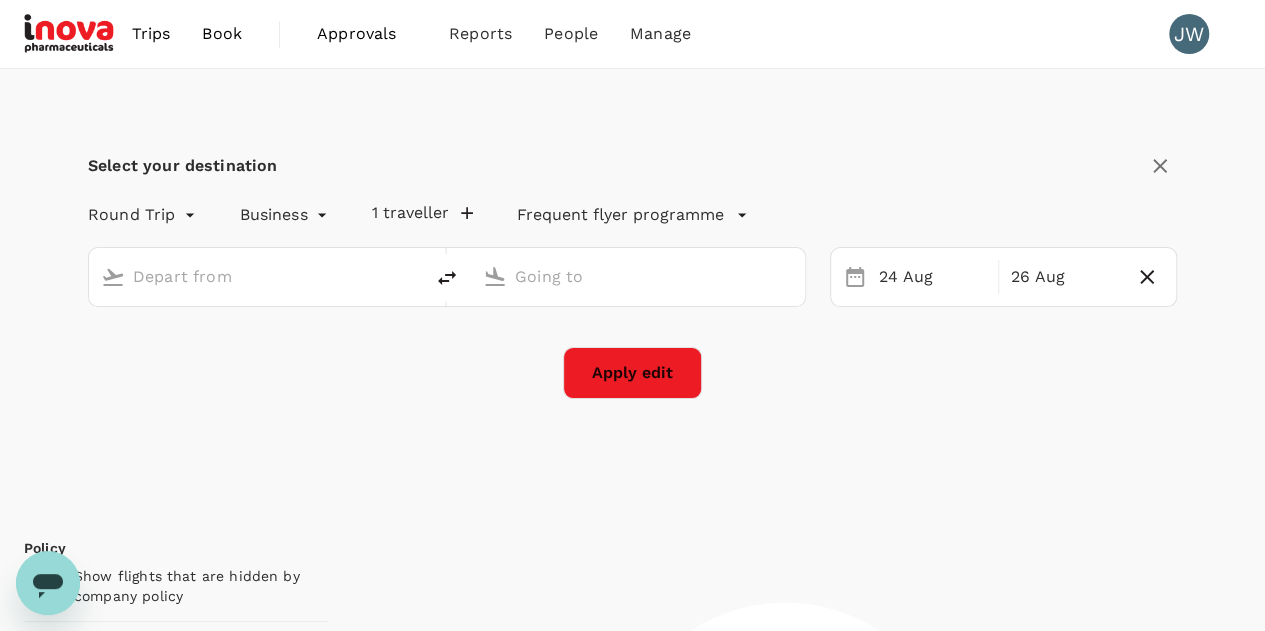 type on "Singapore Changi (SIN)" 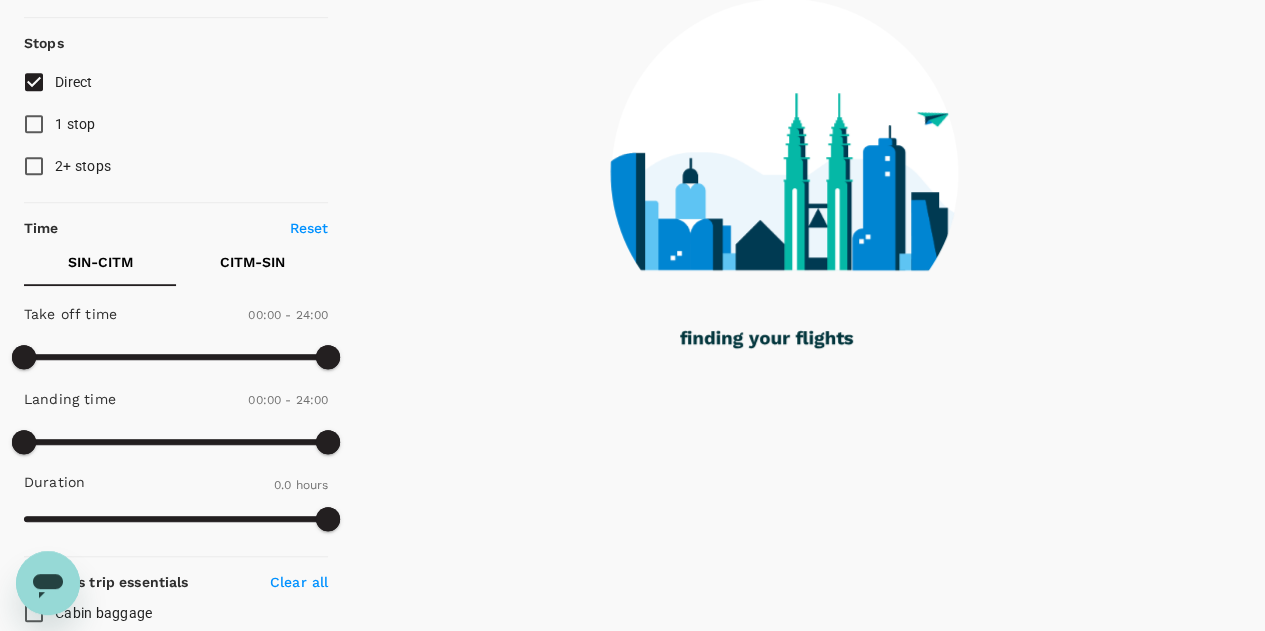 scroll, scrollTop: 900, scrollLeft: 0, axis: vertical 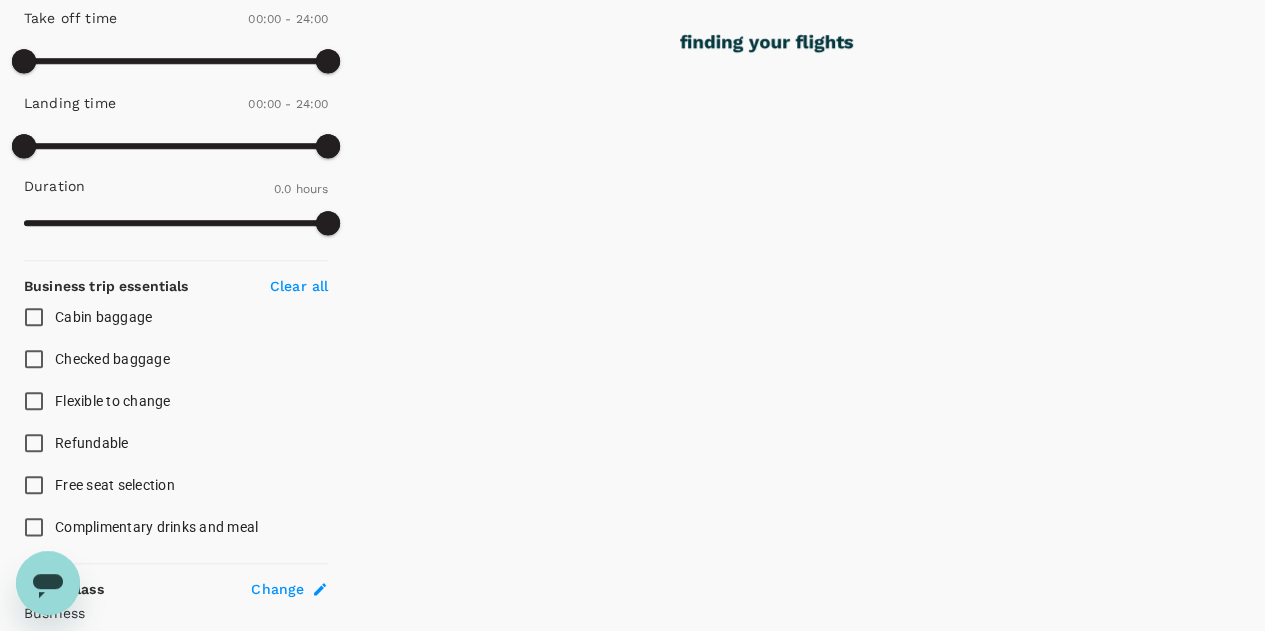type on "1030" 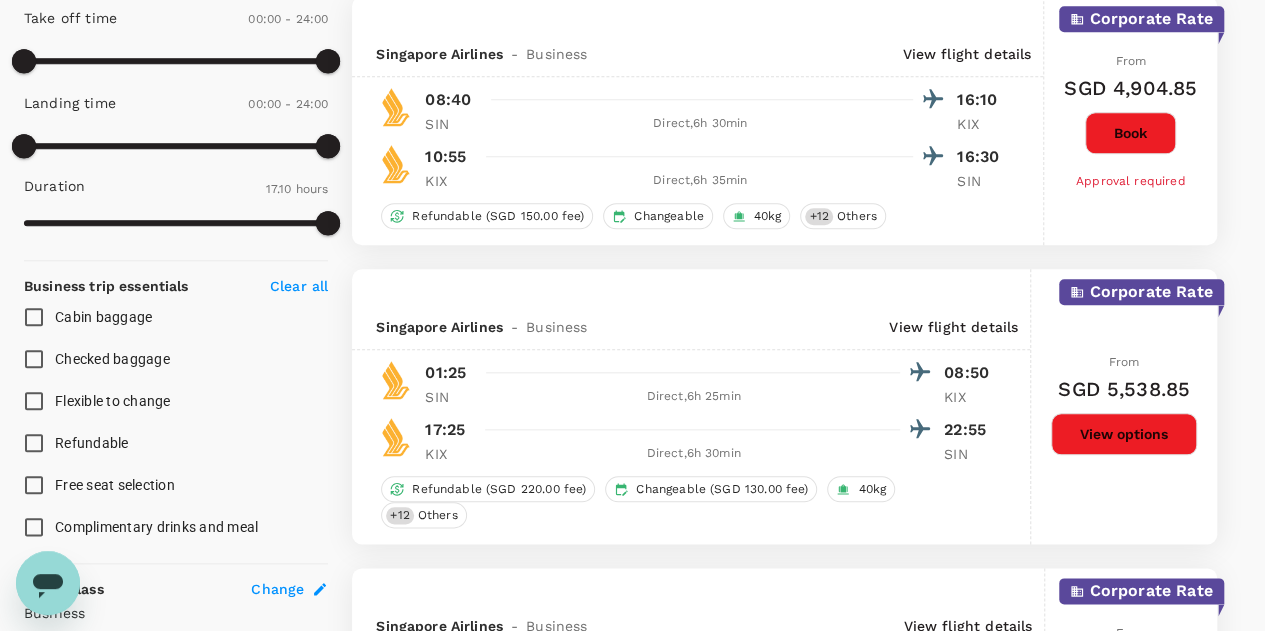 scroll, scrollTop: 0, scrollLeft: 0, axis: both 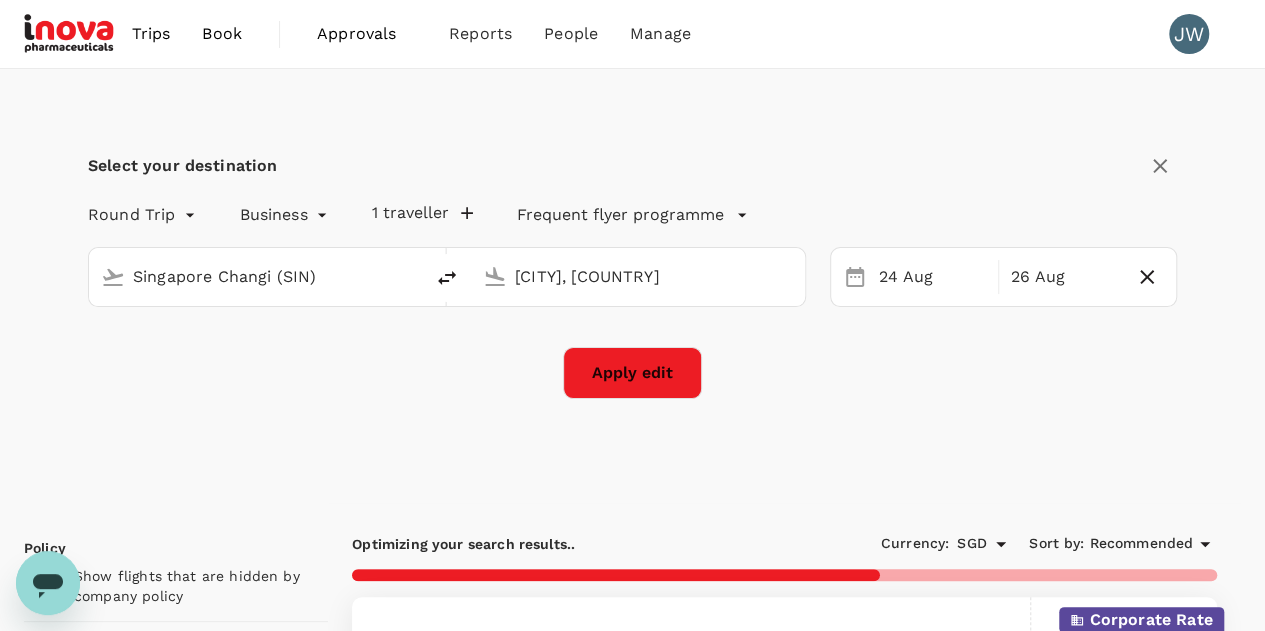 click on "[CITY], [COUNTRY]" at bounding box center [639, 276] 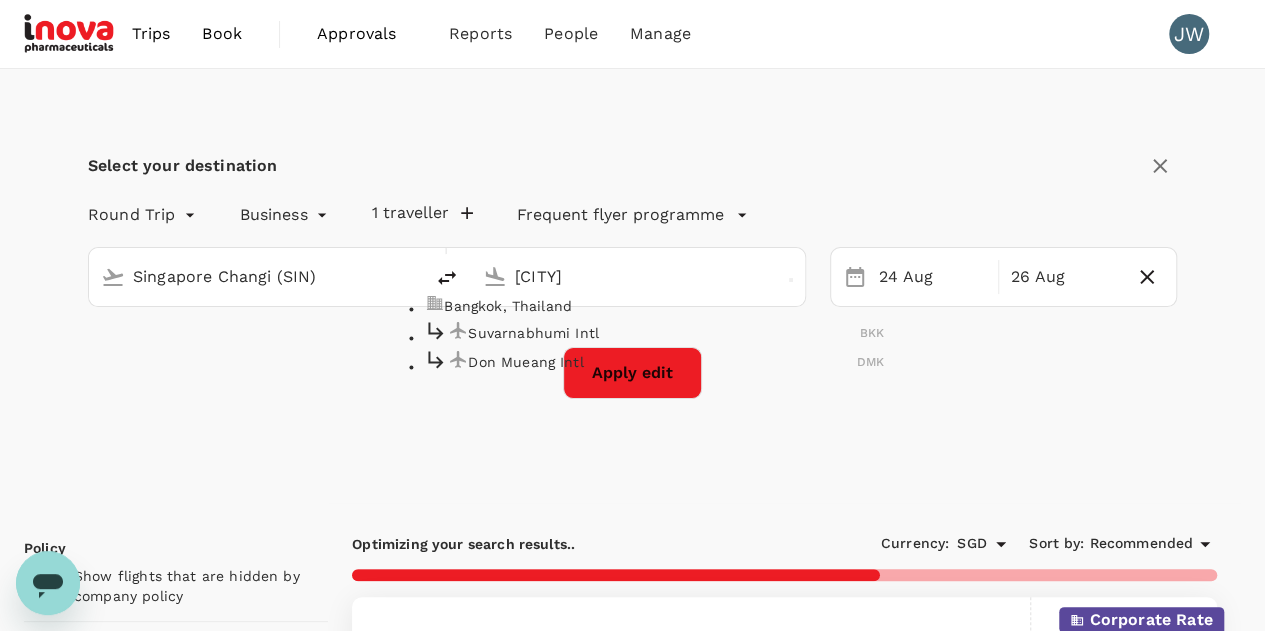 click on "Suvarnabhumi Intl" at bounding box center (664, 333) 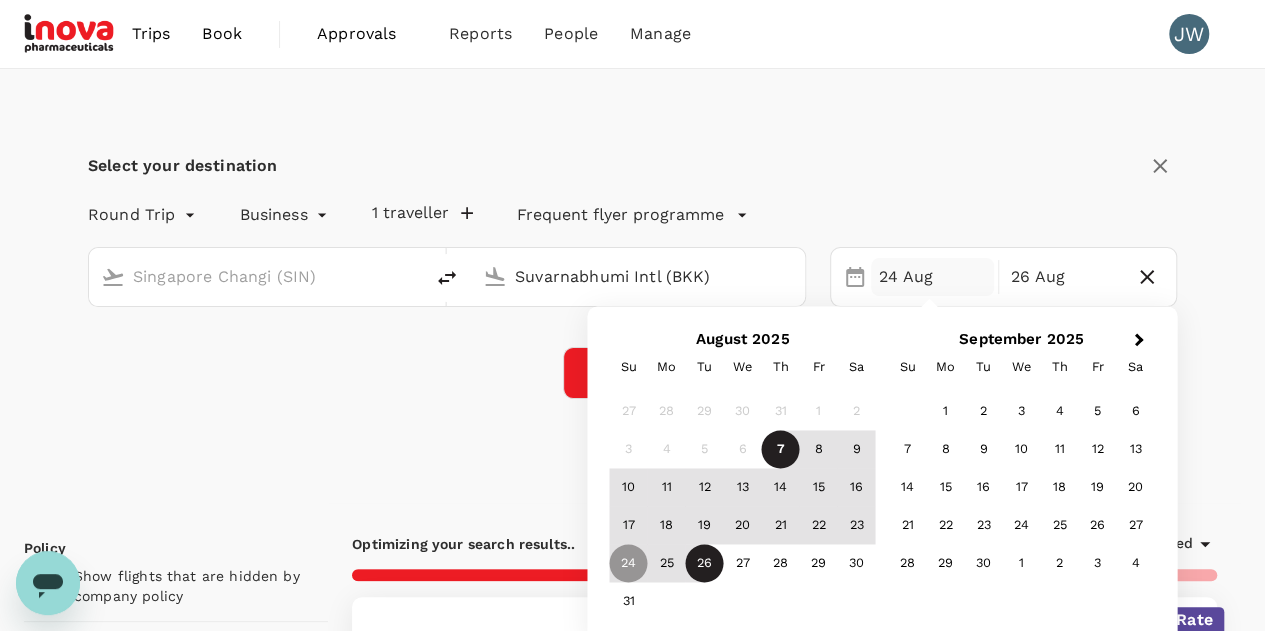 type on "1310" 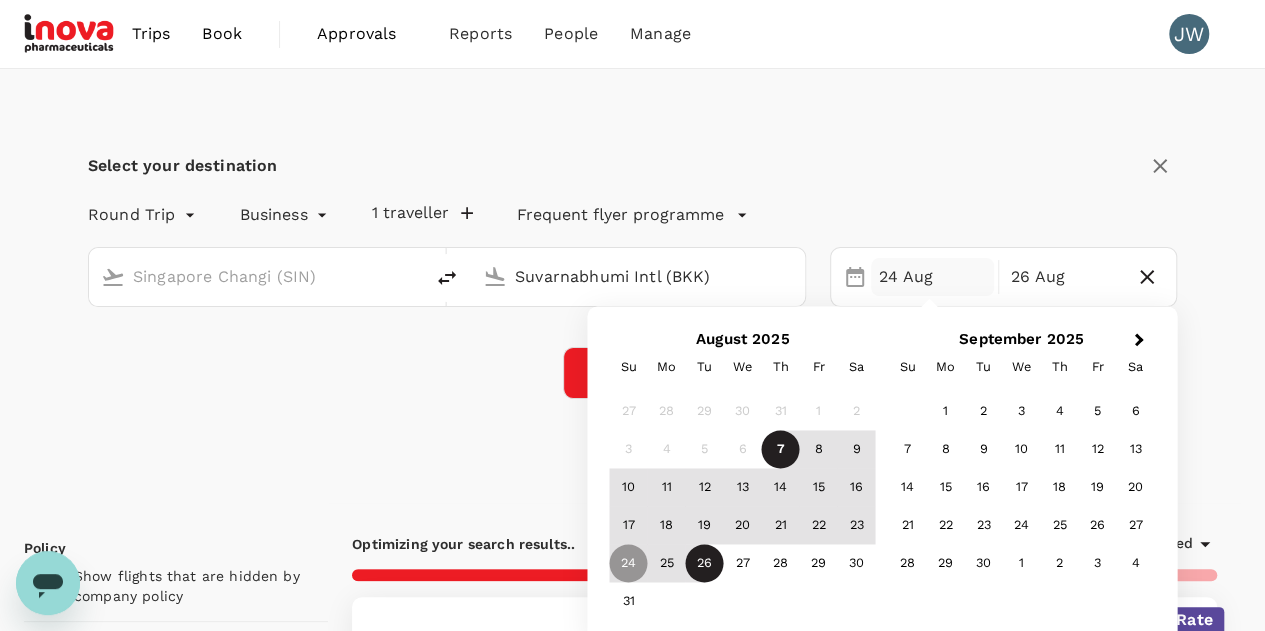 type on "Suvarnabhumi Intl (BKK)" 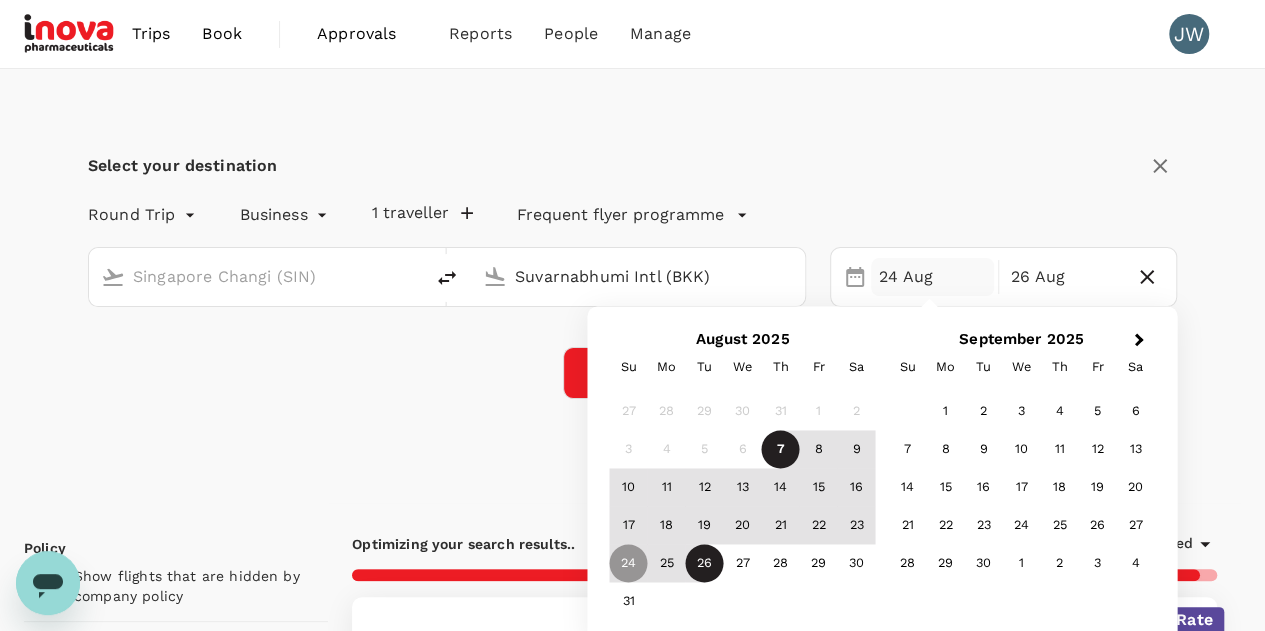 type on "1845" 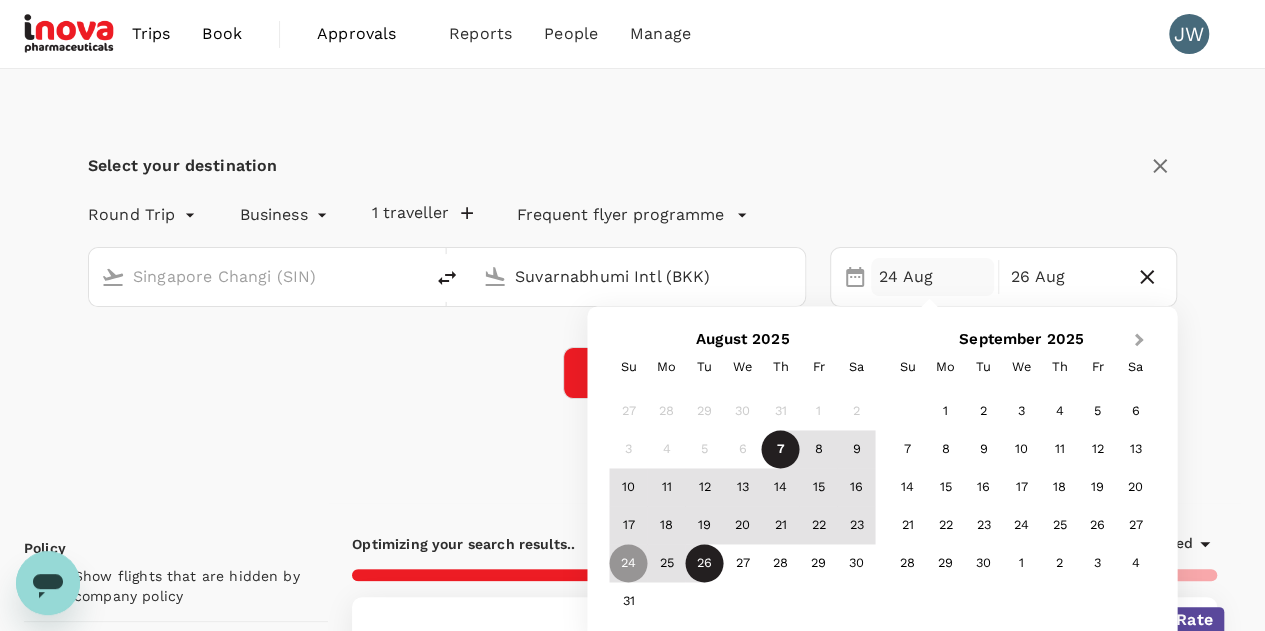 click on "Next Month" at bounding box center [1139, 340] 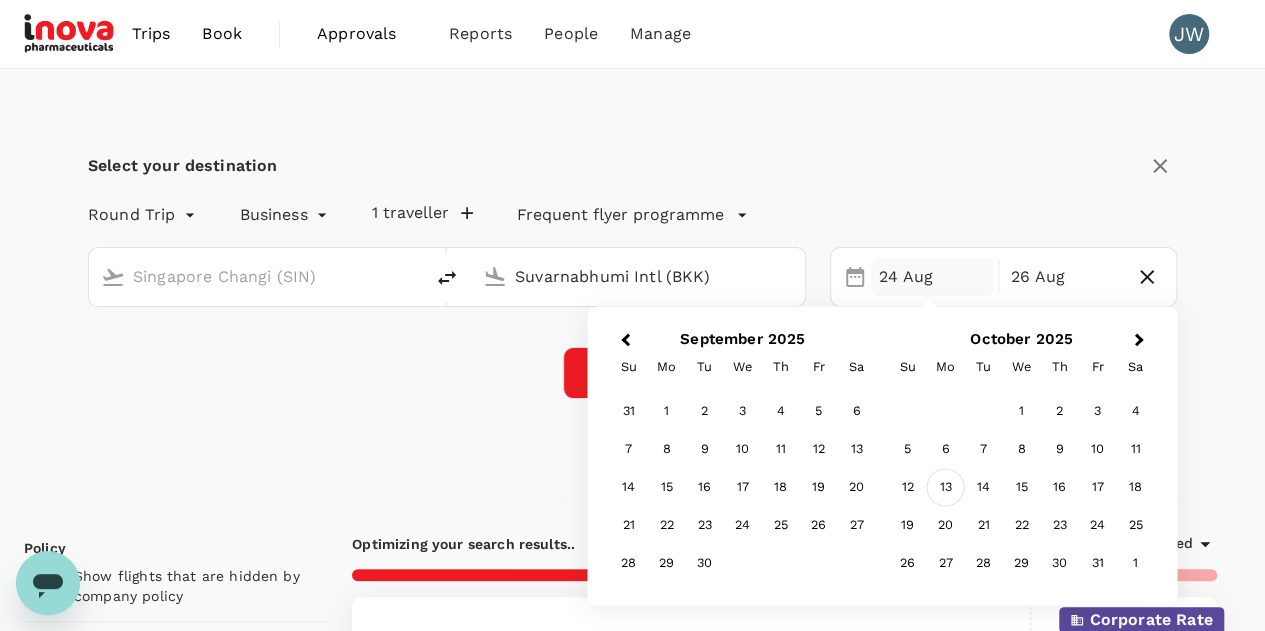 click on "13" at bounding box center [946, 488] 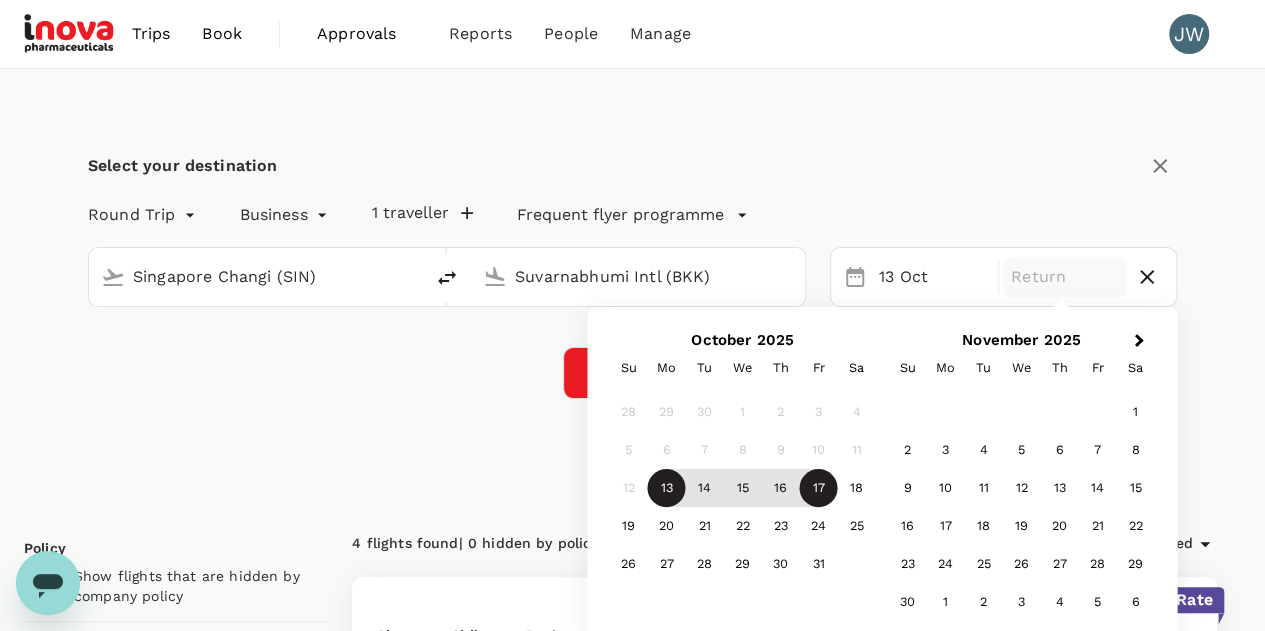 click on "17" at bounding box center [819, 488] 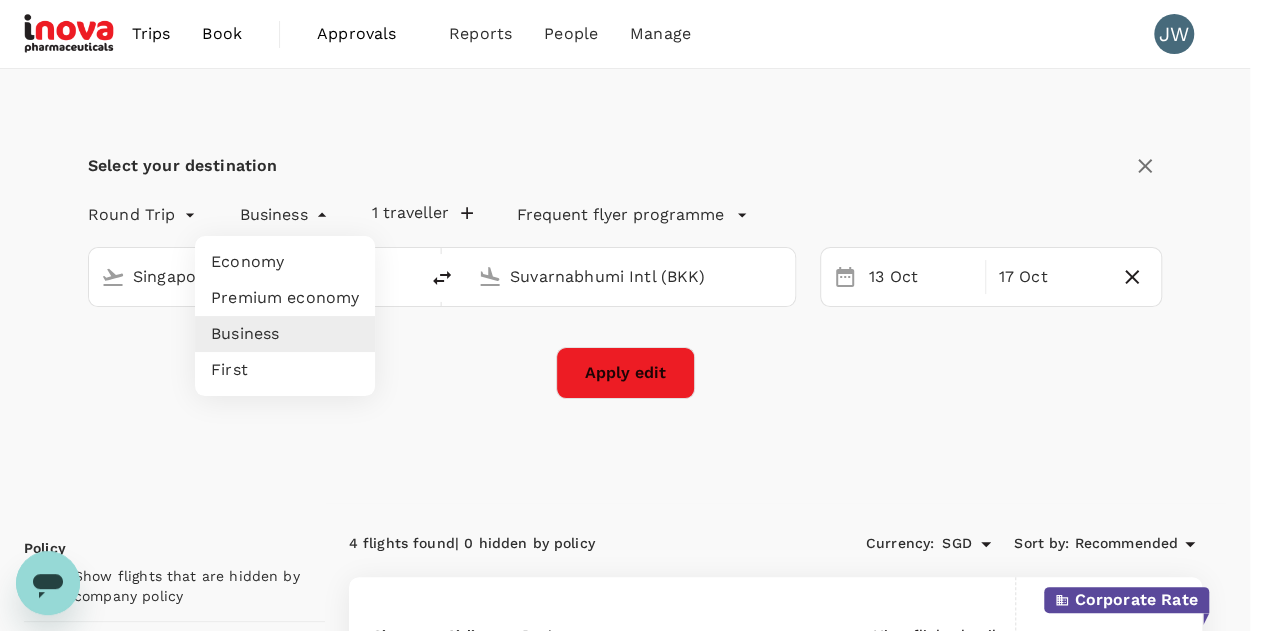 click on "Trips Book Approvals 0 Reports People Manage JW Select your destination Round Trip roundtrip Business business 1   traveller Frequent flyer programme Singapore Changi (SIN) Suvarnabhumi Intl (BKK) Selected date: Monday, October 13th, 2025 13 Oct Selected date: Friday, October 17th, 2025 17 Oct Apply edit Policy Show flights that are hidden by company policy Stops Direct 1 stop 2+ stops Time Reset SIN - CITM CITM - SIN Take off time 00:00 - 24:00 Landing time 00:00 - 24:00 Duration 30.45 hours Take off time 00:00 - 24:00 Landing time 00:00 - 24:00 Duration 32.0 hours Business trip essentials Clear all Cabin baggage Checked baggage Flexible to change Refundable Free seat selection Complimentary drinks and meal Cabin class Change Business Only business Mix with economy Airlines Clear all Air China Air Macau All Nippon Airways Asiana Airlines Cathay Pacific Airways China Airlines China Southern EVA Airways Japan Airlines Jeju Air Juneyao Airlines Korean Air Singapore Airlines Vietnam Airlines Xiamen Airlines 4" at bounding box center (632, 1281) 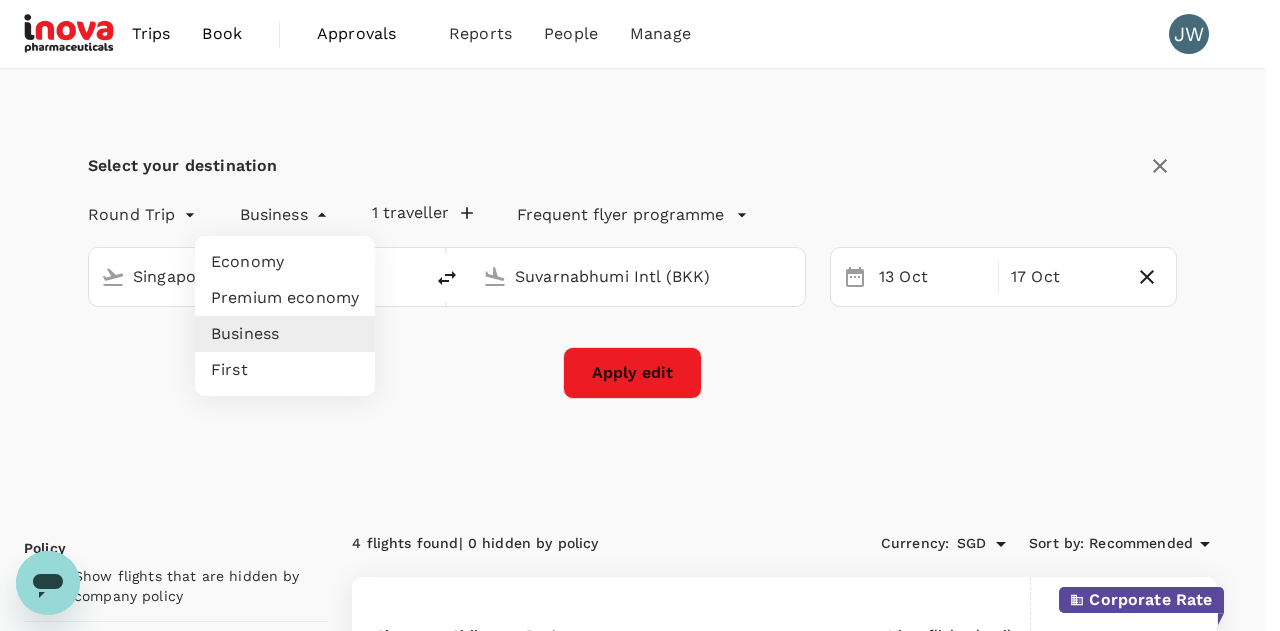 click on "Economy" at bounding box center (285, 262) 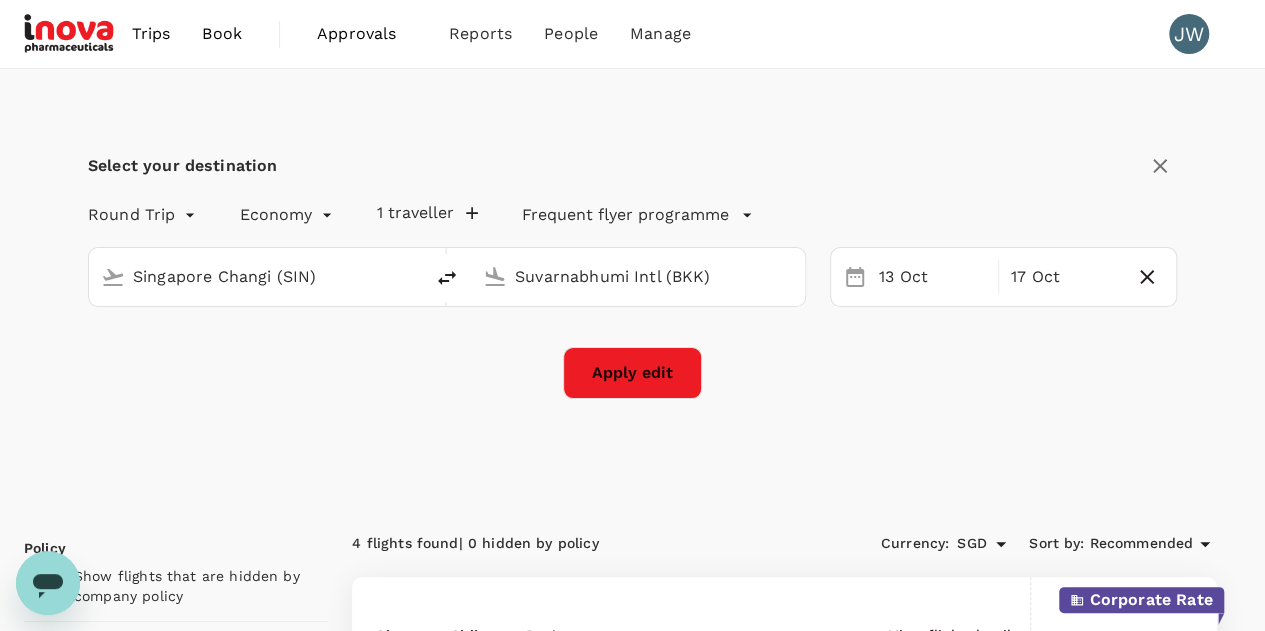 click on "[CITY] ([CODE]) [CITY] ([CODE])" at bounding box center [435, 265] 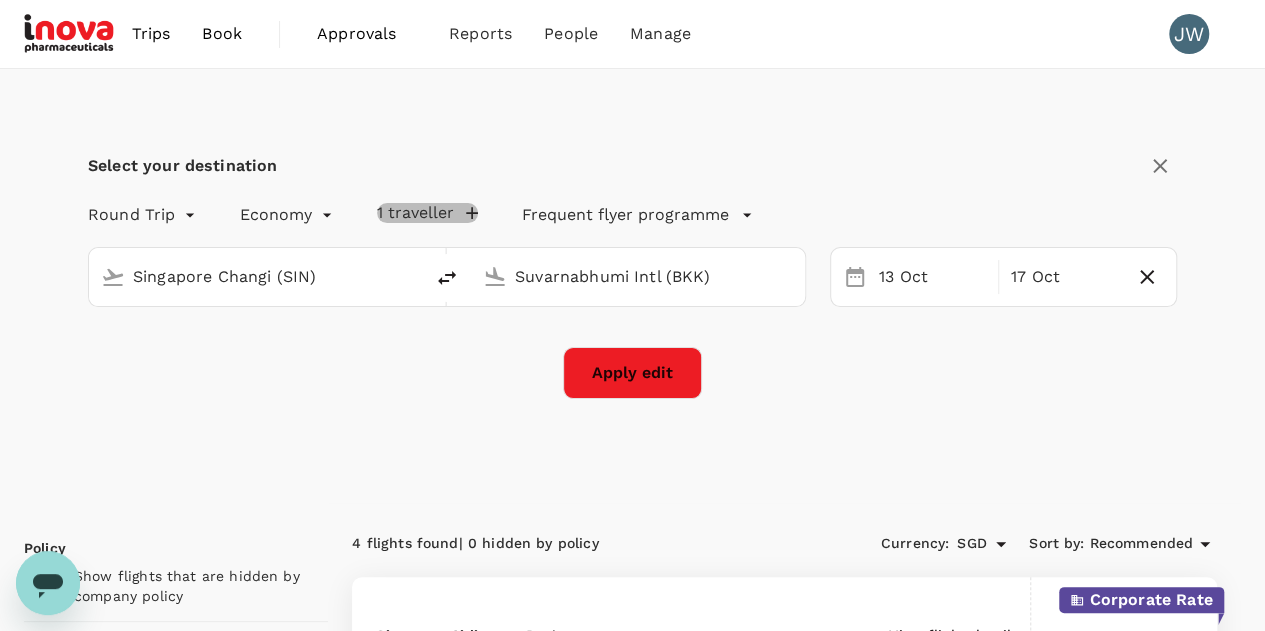click on "1   traveller" at bounding box center (427, 213) 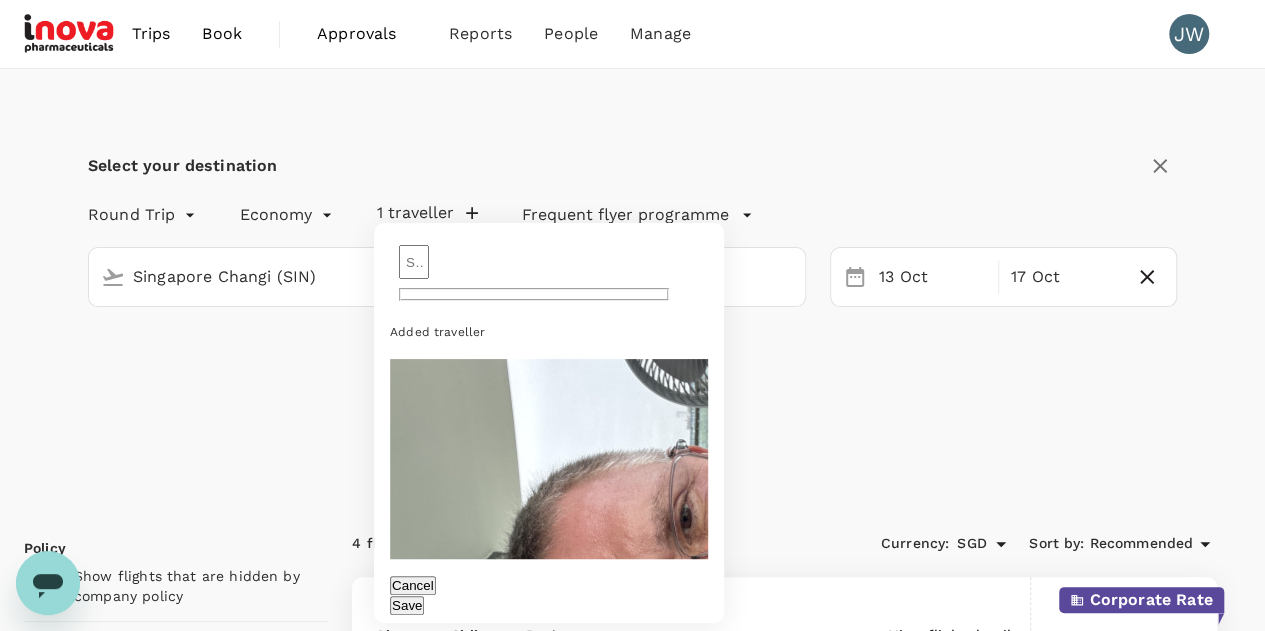 click 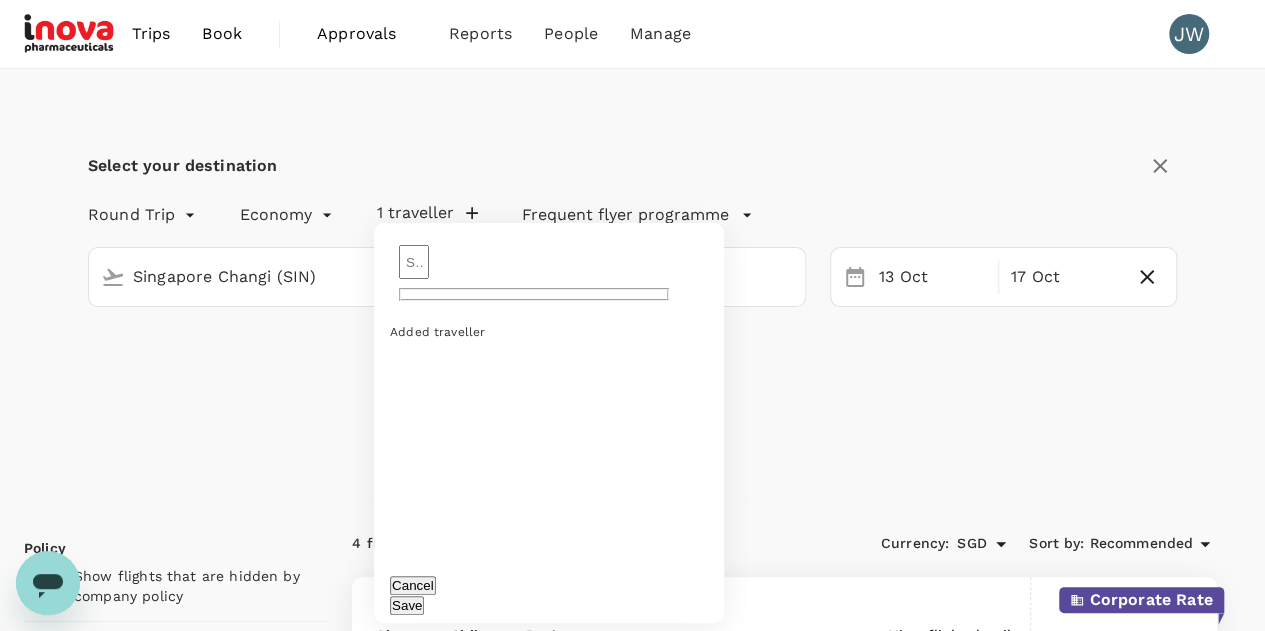 click at bounding box center (414, 262) 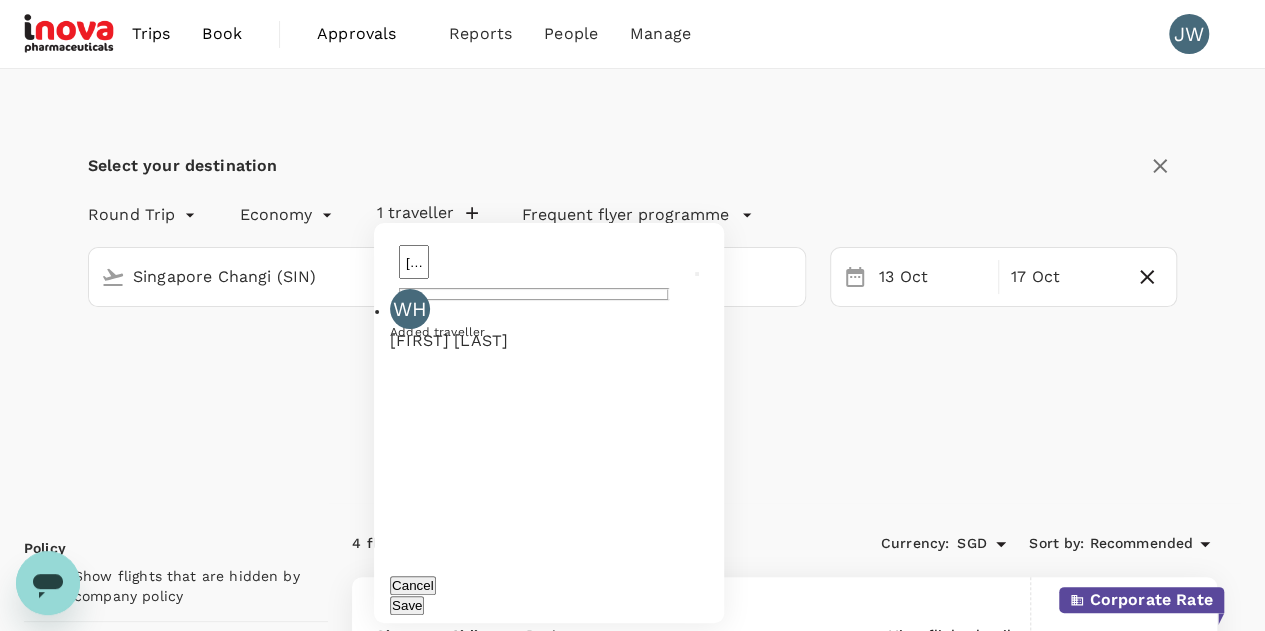 click on "WH" at bounding box center (410, 309) 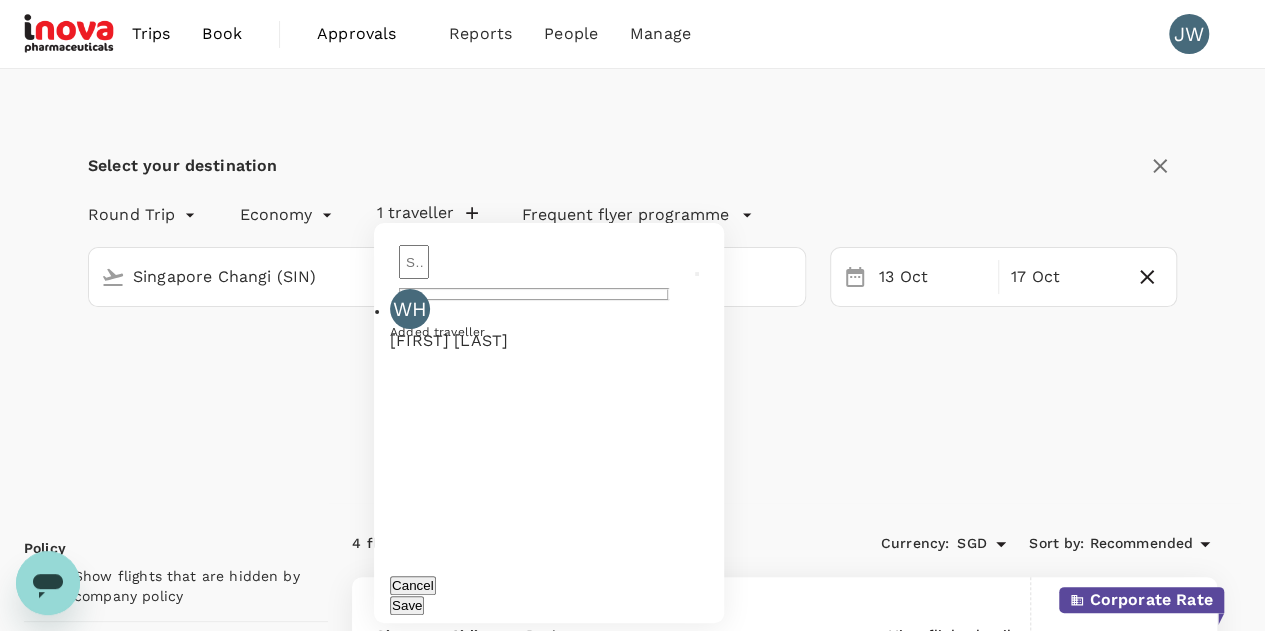 type on "[FIRST] [LAST]" 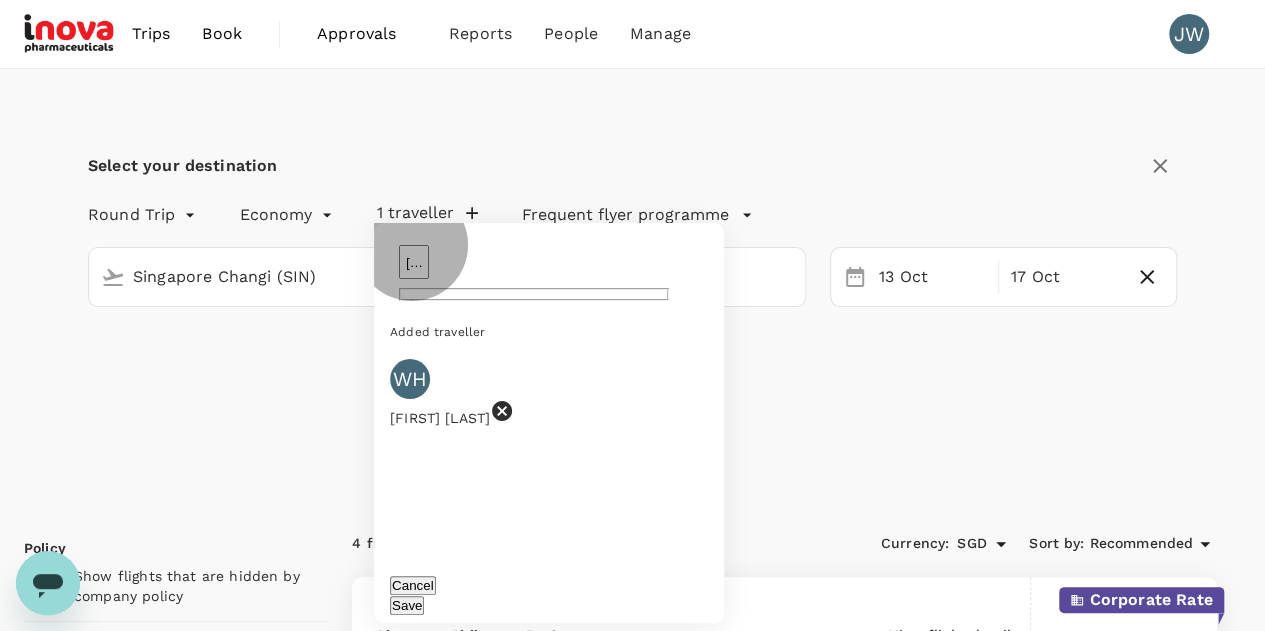 click on "Save" at bounding box center [407, 605] 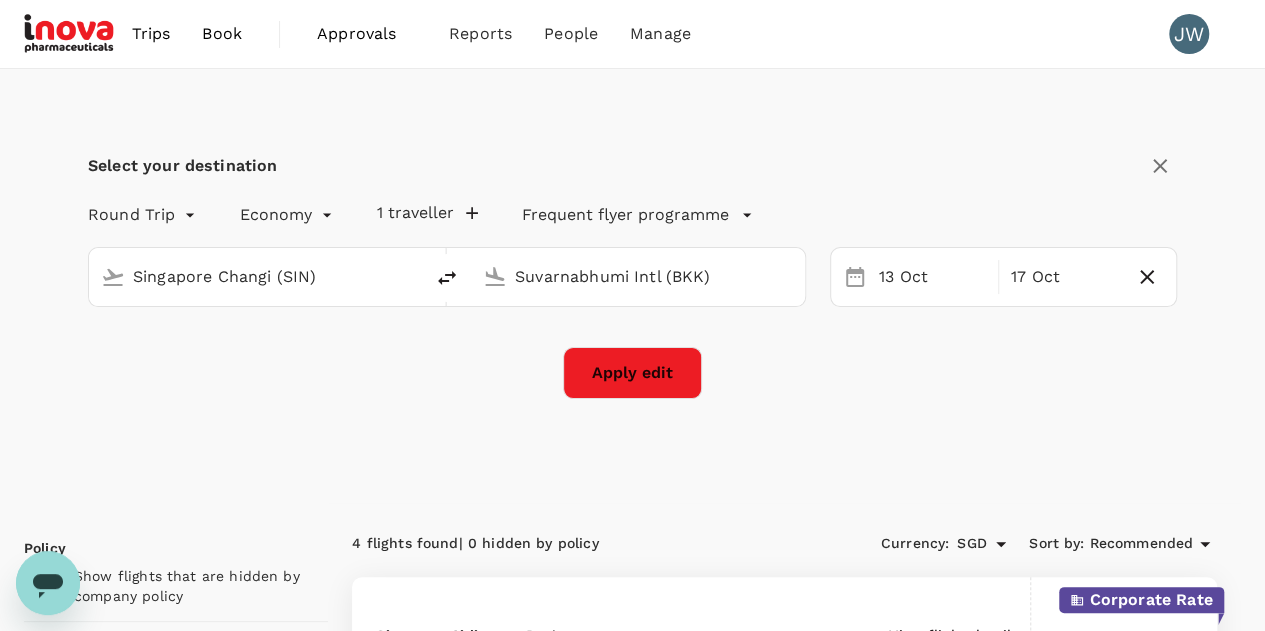click on "Apply edit" at bounding box center [632, 373] 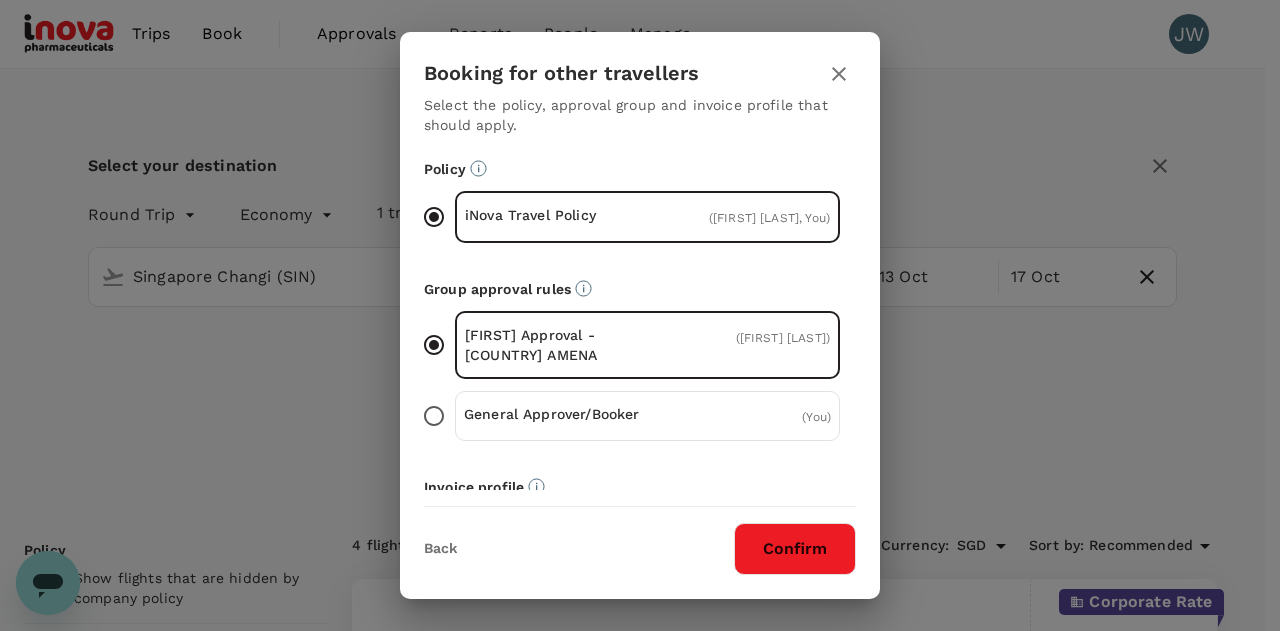 click on "Confirm" at bounding box center (795, 549) 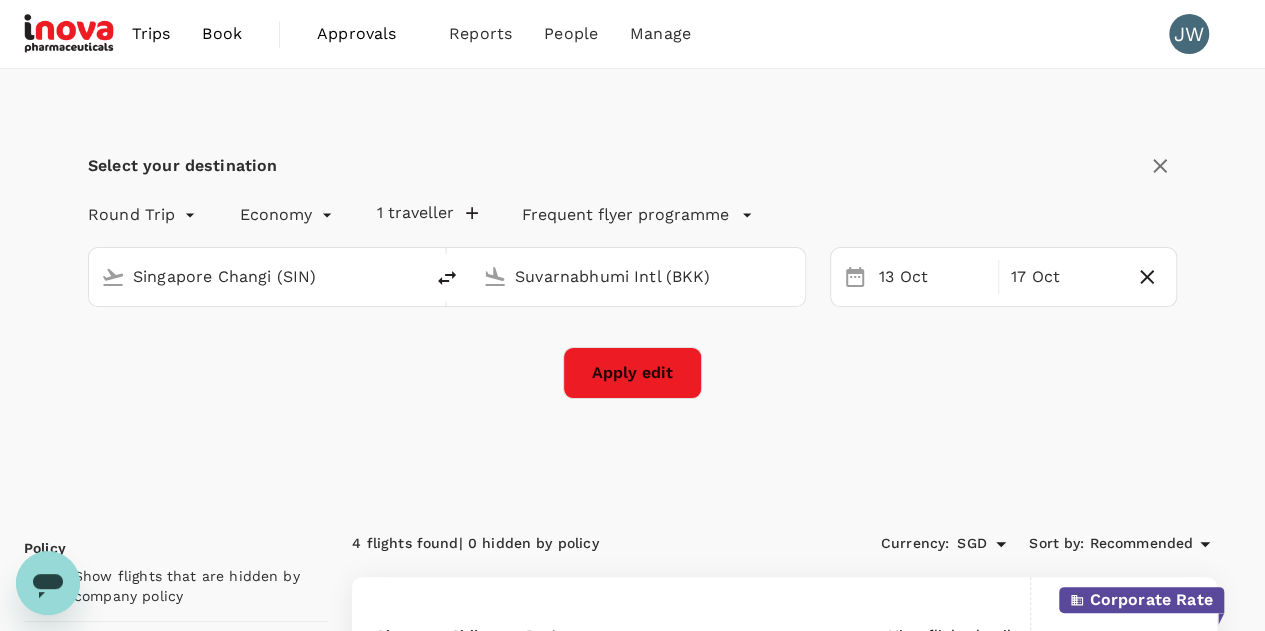 checkbox on "false" 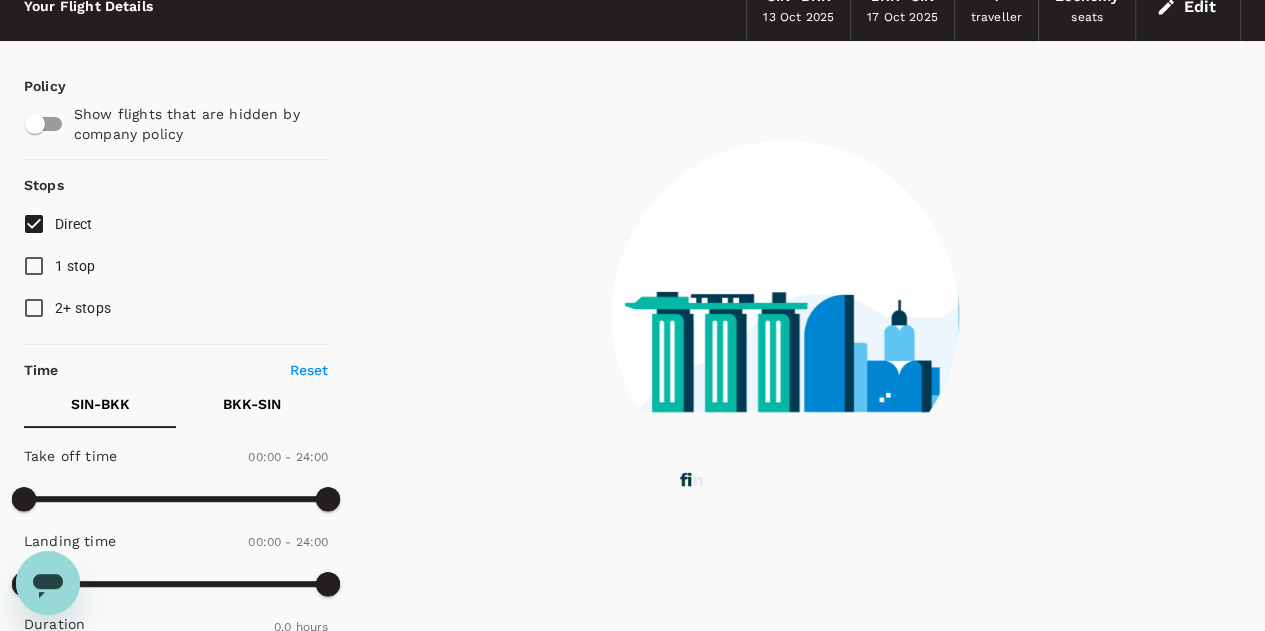 scroll, scrollTop: 0, scrollLeft: 0, axis: both 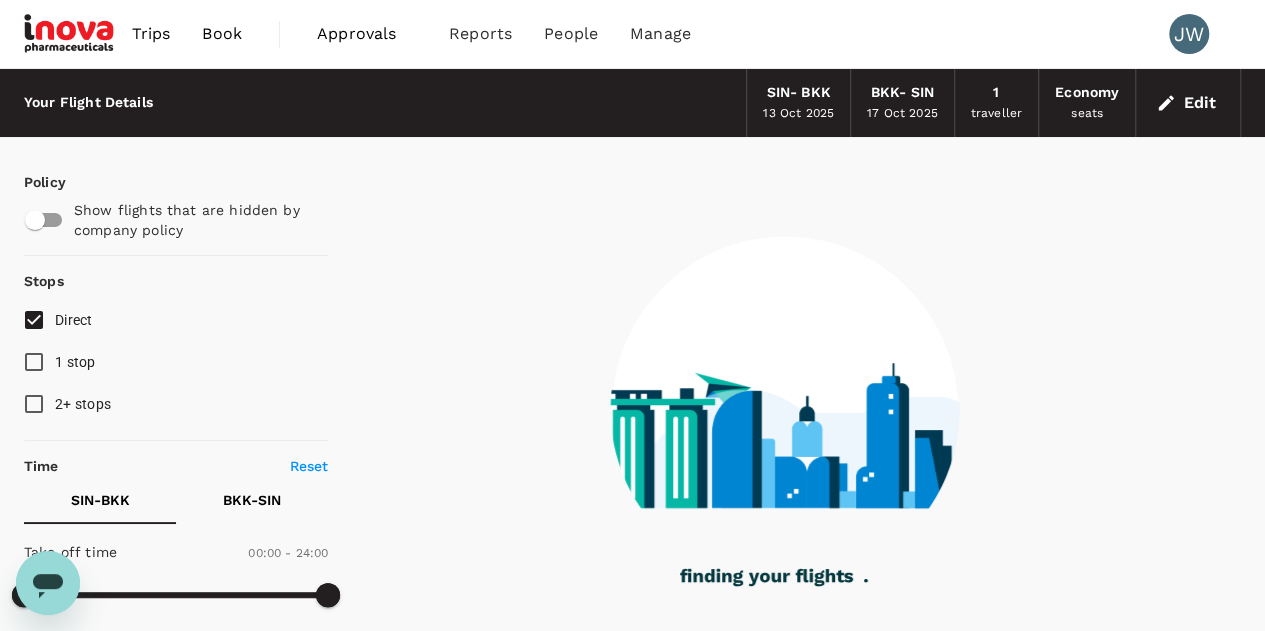 type on "305" 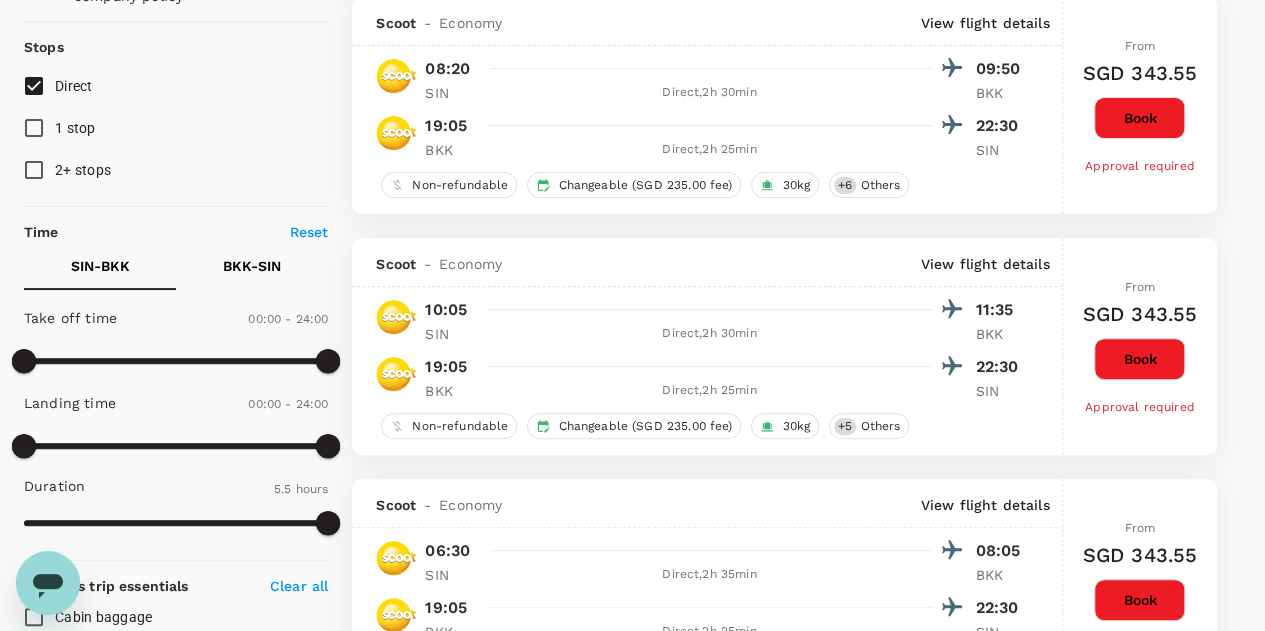 scroll, scrollTop: 0, scrollLeft: 0, axis: both 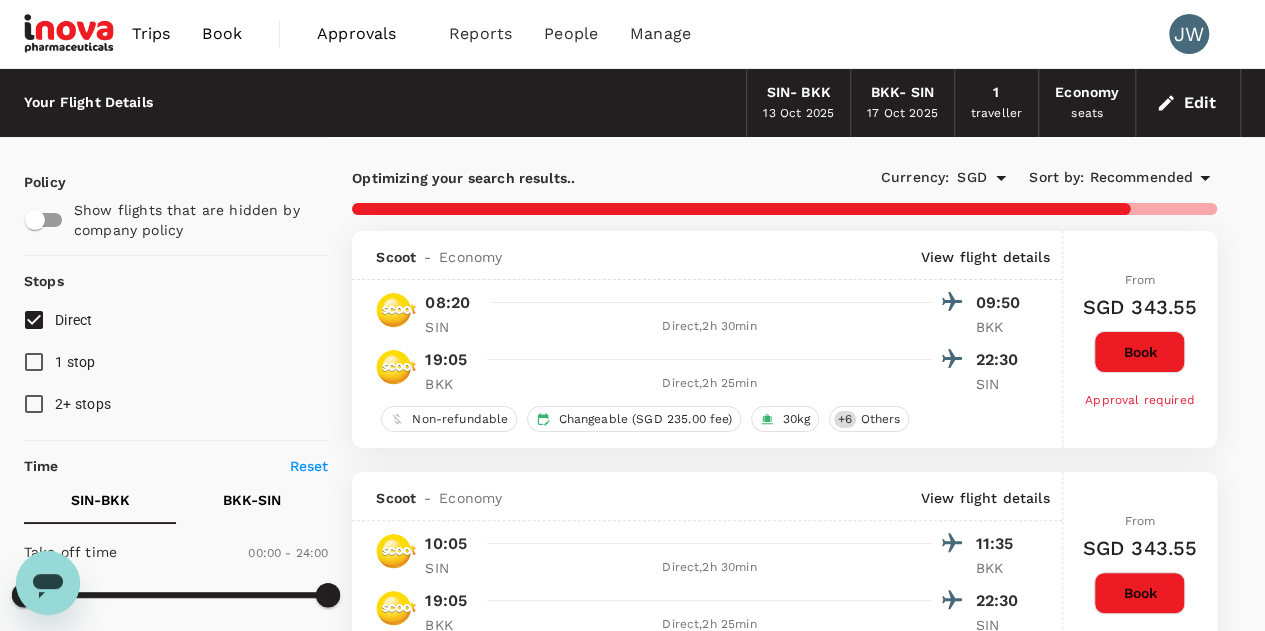type on "895" 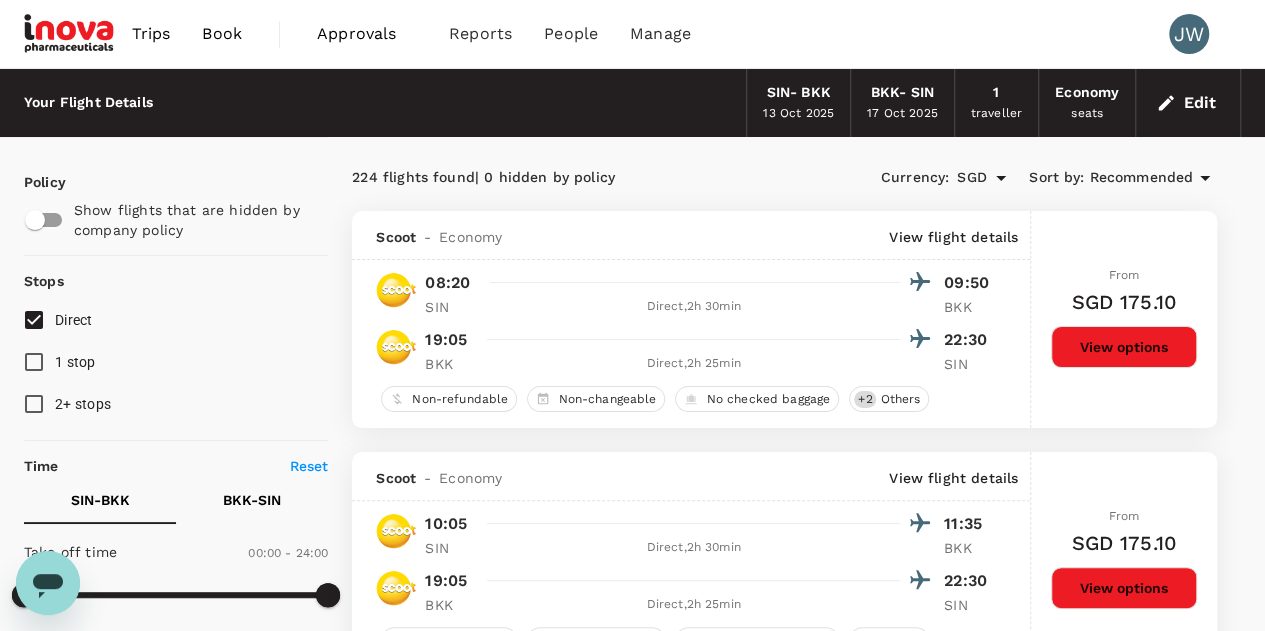 scroll, scrollTop: 1200, scrollLeft: 0, axis: vertical 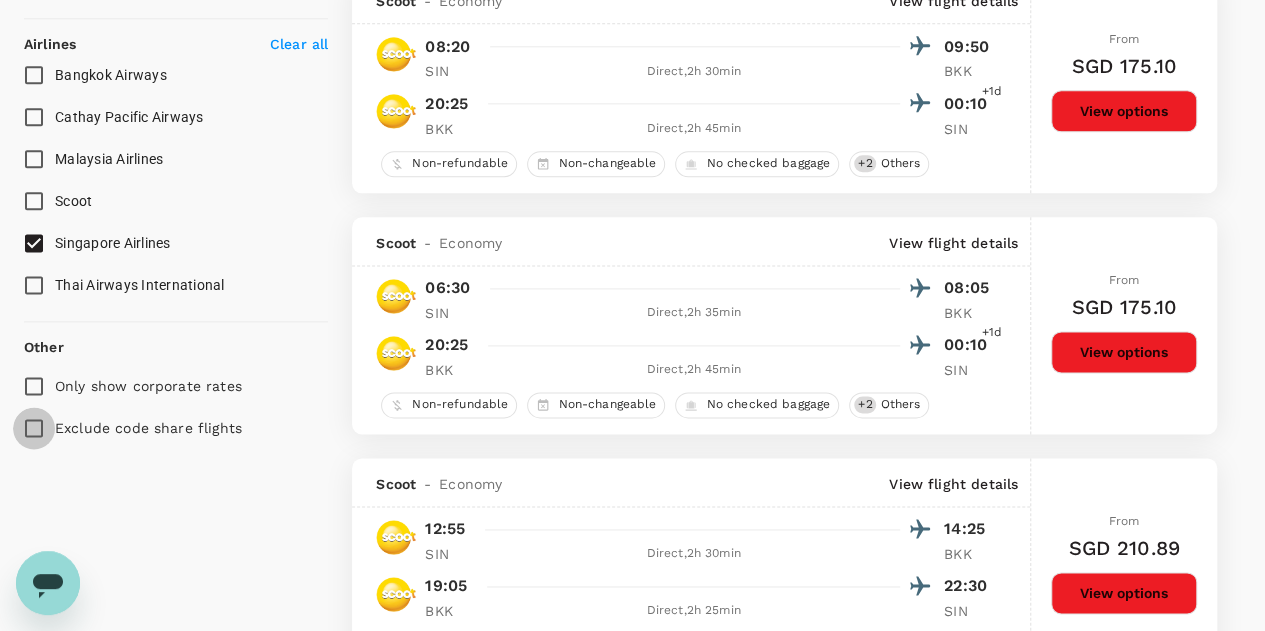 click on "Exclude code share flights" at bounding box center [34, 428] 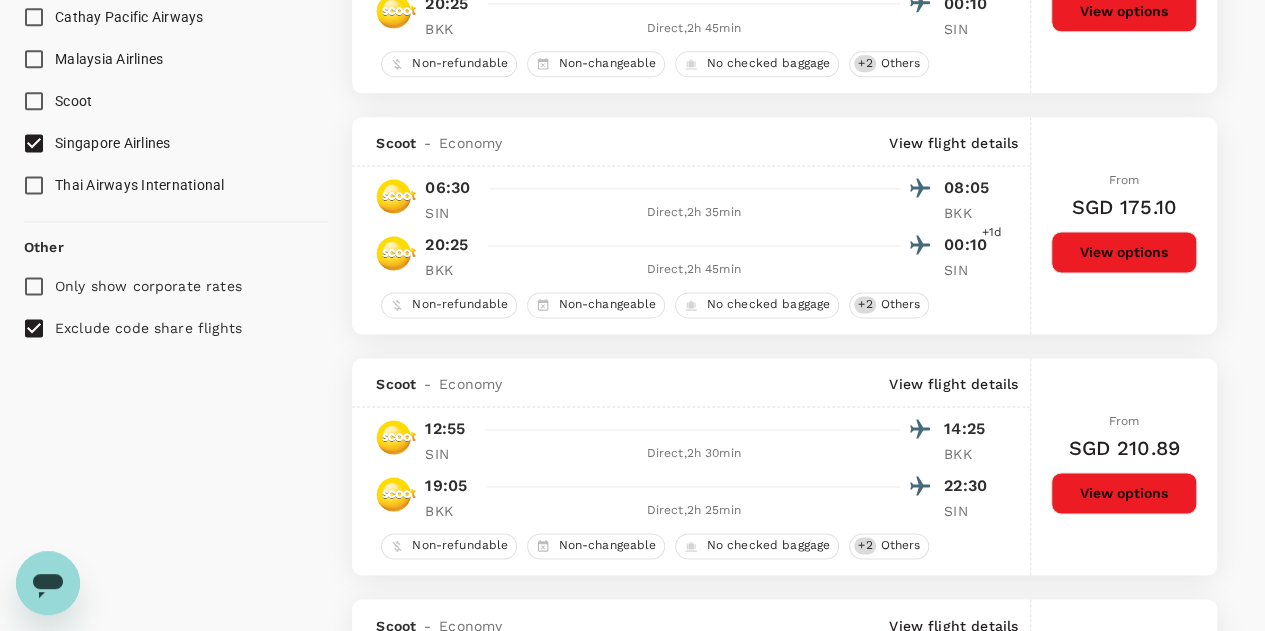 scroll, scrollTop: 1000, scrollLeft: 0, axis: vertical 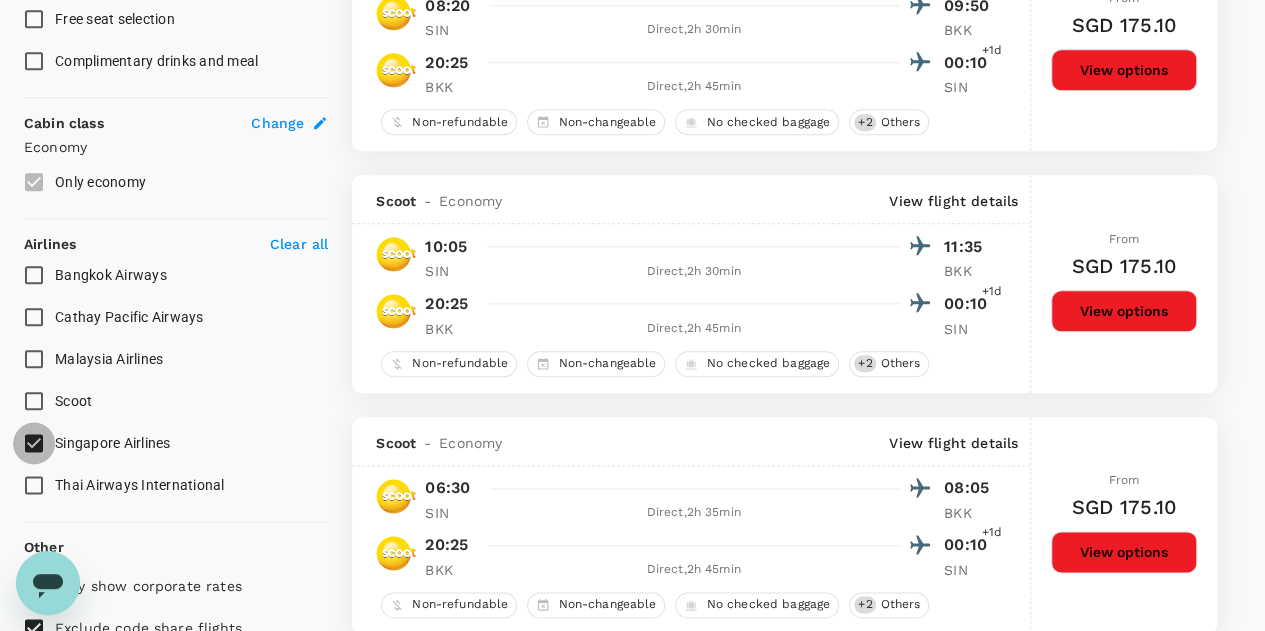 click on "Singapore Airlines" at bounding box center (34, 443) 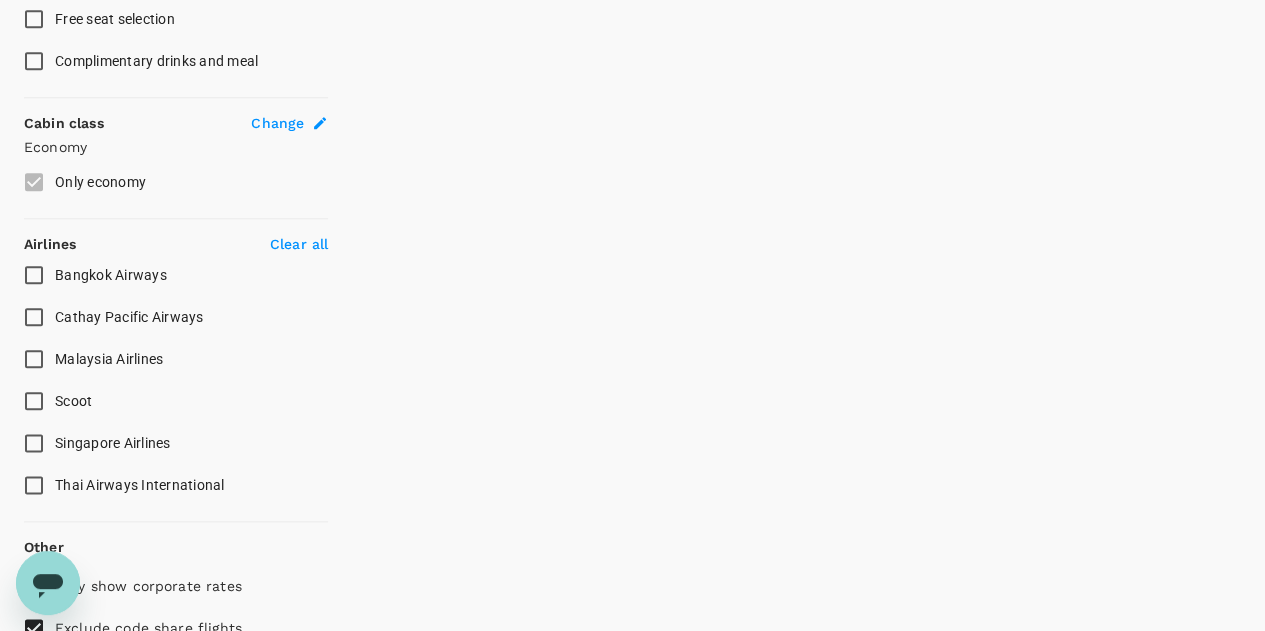 click on "Singapore Airlines" at bounding box center (34, 443) 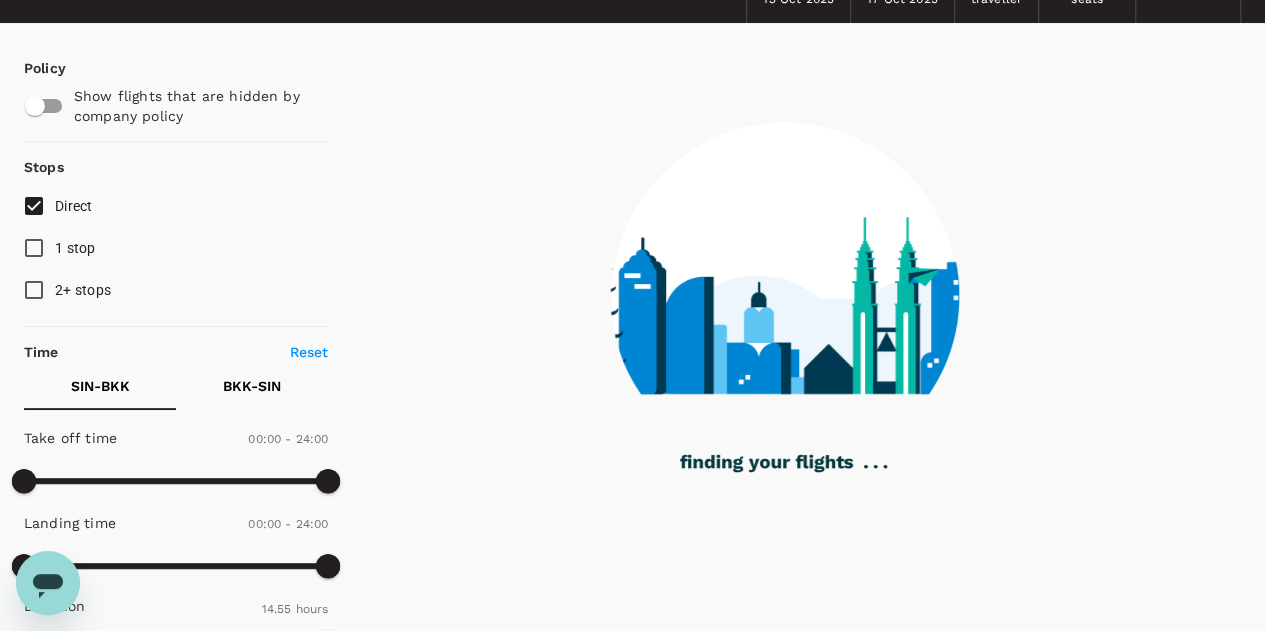 scroll, scrollTop: 0, scrollLeft: 0, axis: both 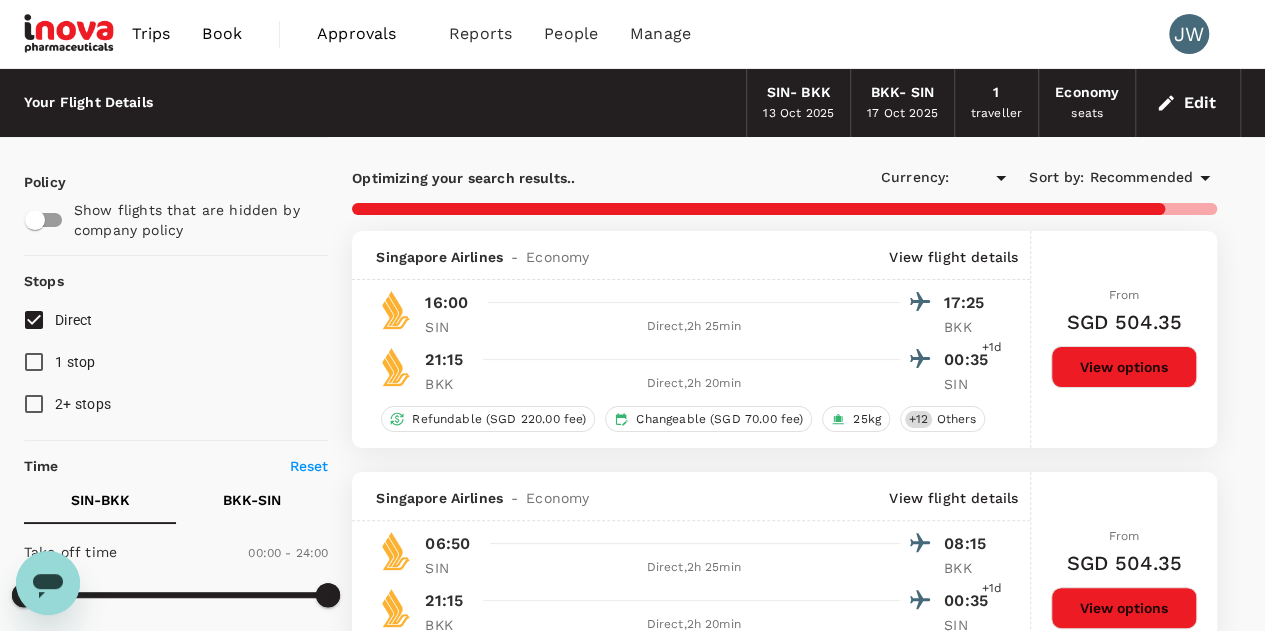 type on "SGD" 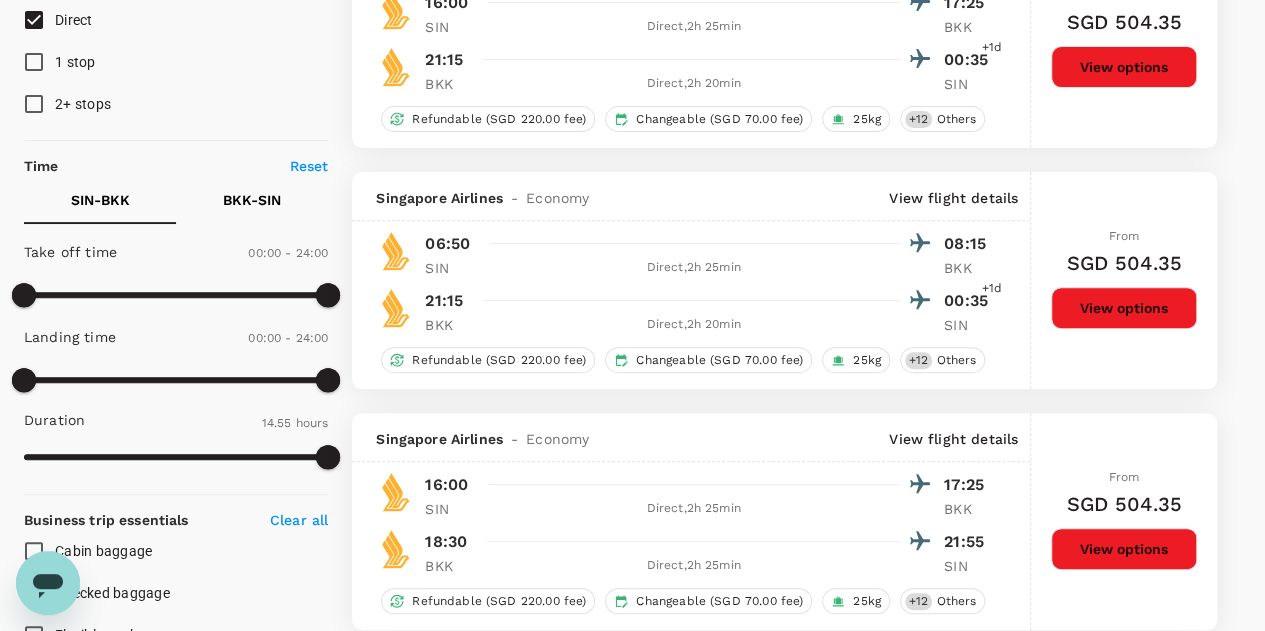 scroll, scrollTop: 600, scrollLeft: 0, axis: vertical 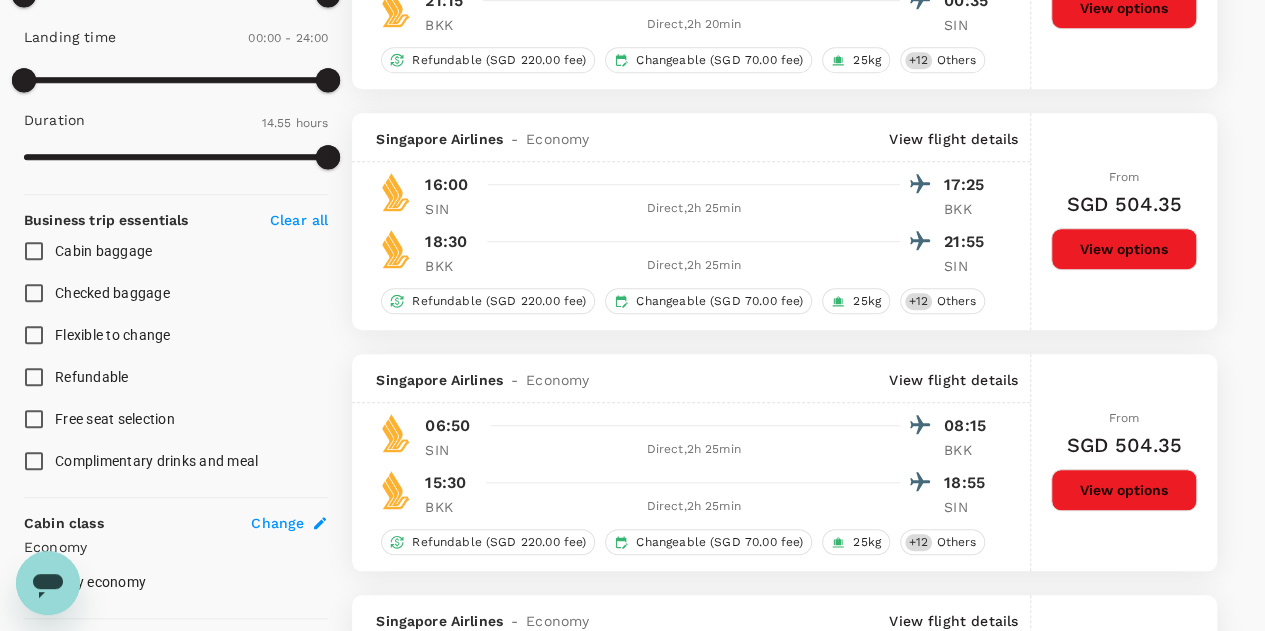 type on "1125" 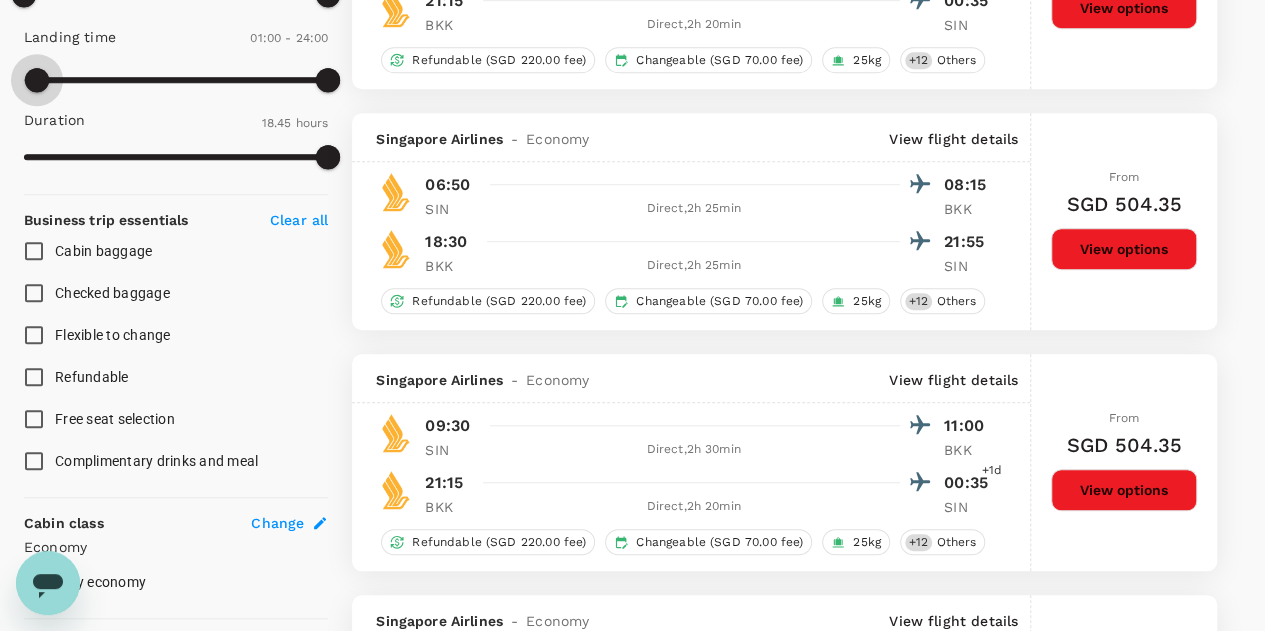 type on "0" 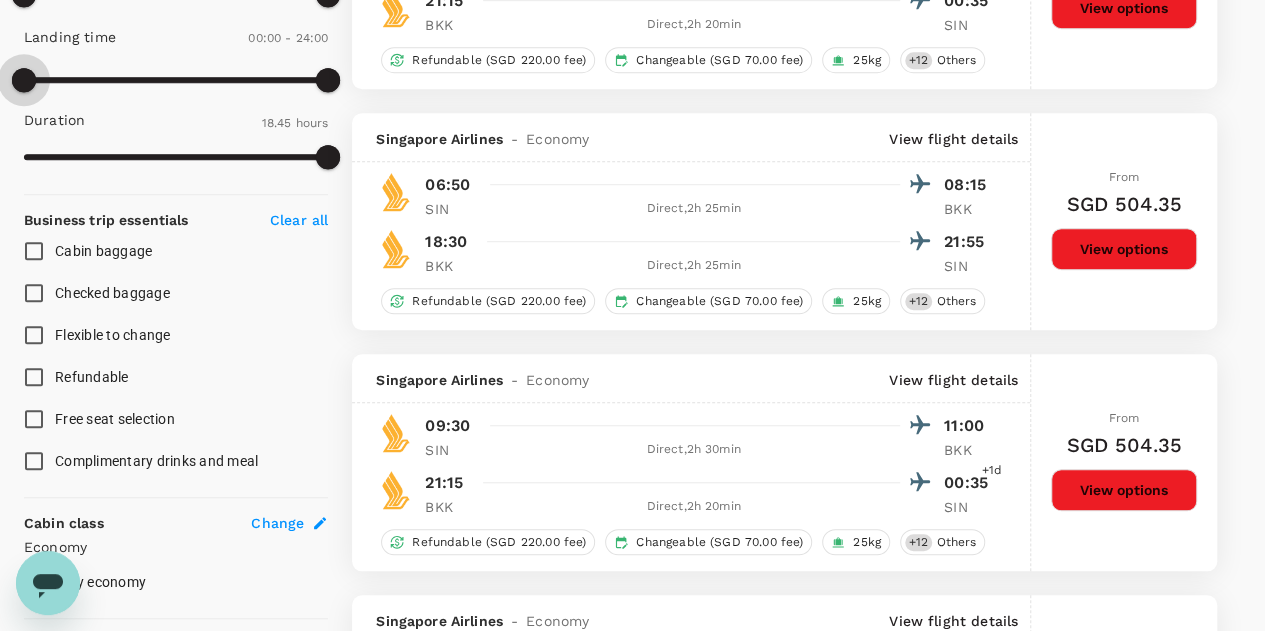 drag, startPoint x: 29, startPoint y: 81, endPoint x: 12, endPoint y: 86, distance: 17.720045 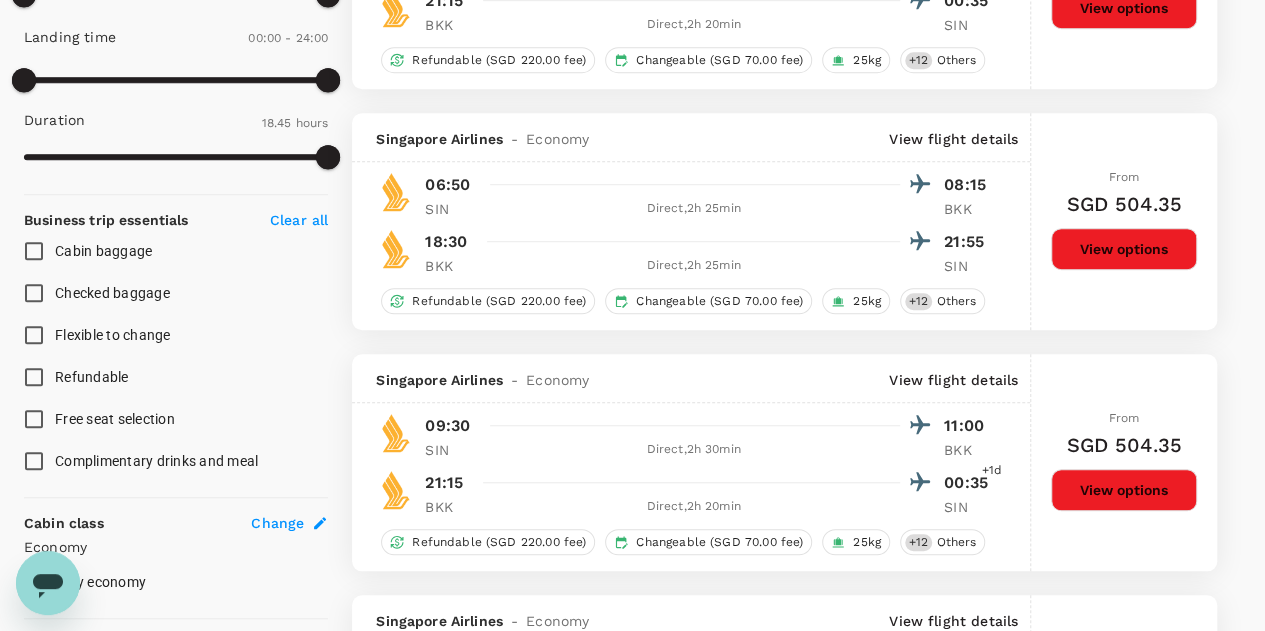 scroll, scrollTop: 300, scrollLeft: 0, axis: vertical 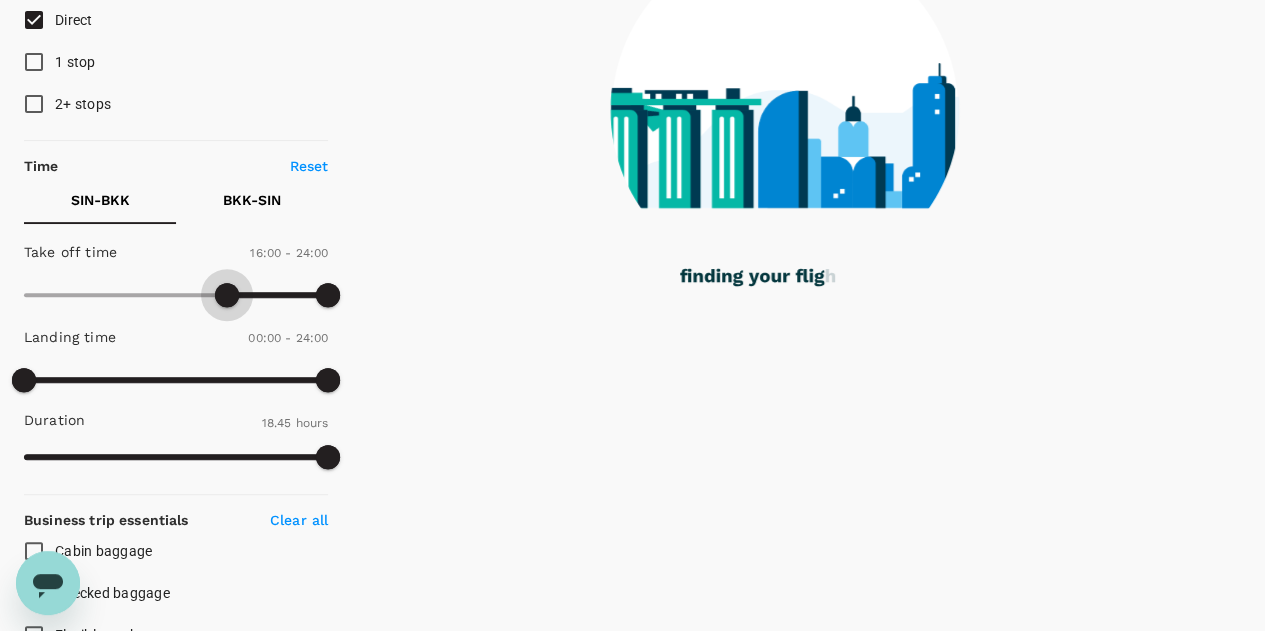 type on "990" 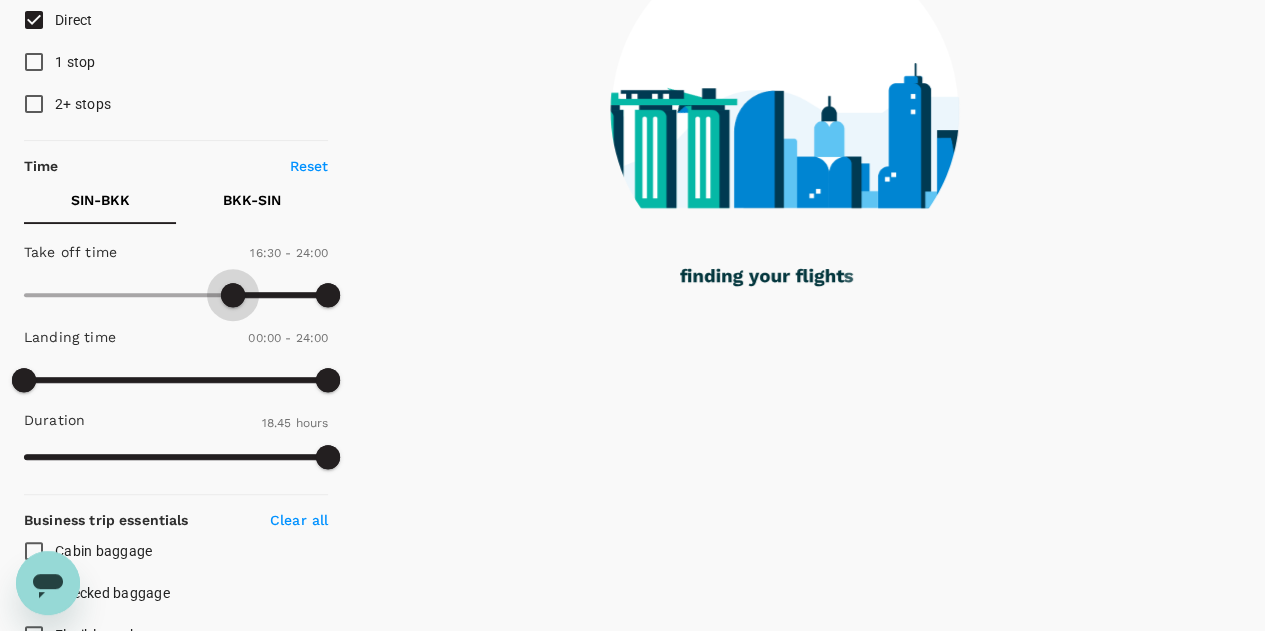 drag, startPoint x: 24, startPoint y: 292, endPoint x: 233, endPoint y: 283, distance: 209.1937 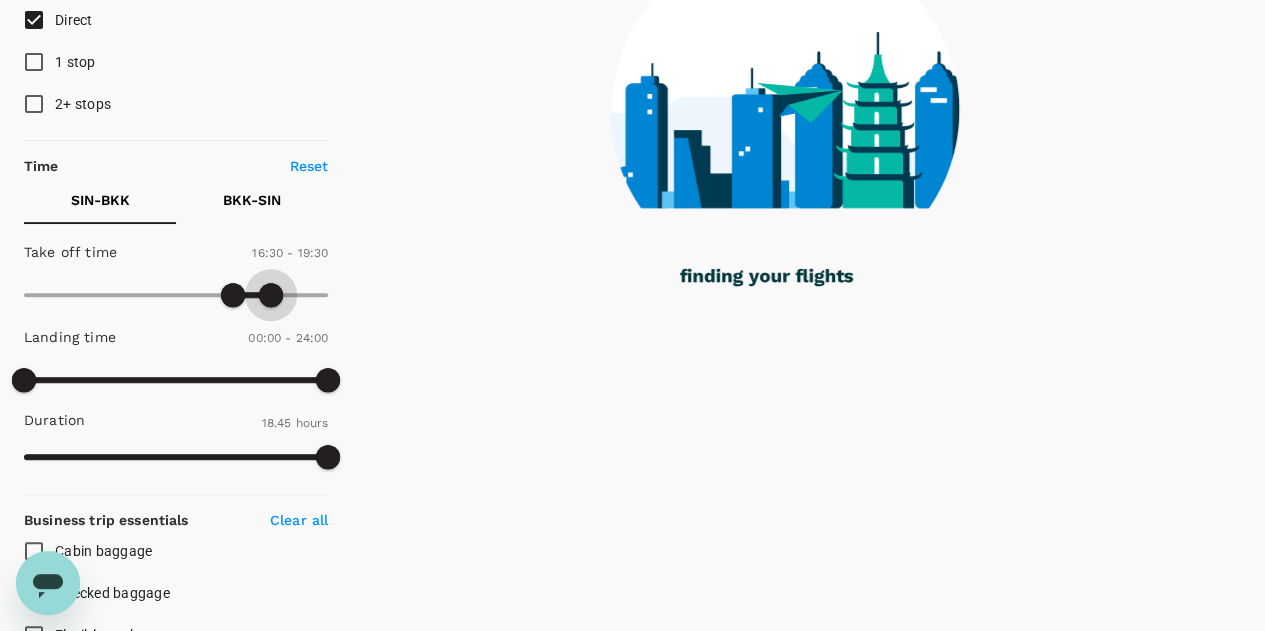 type on "1200" 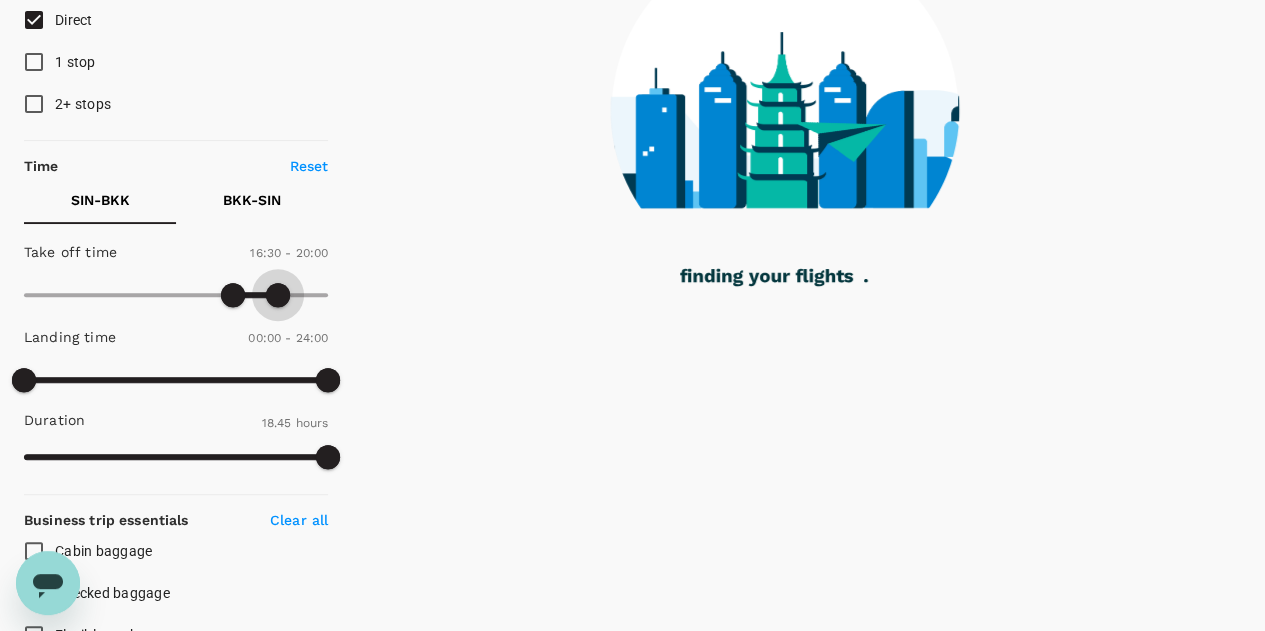 drag, startPoint x: 323, startPoint y: 293, endPoint x: 277, endPoint y: 295, distance: 46.043457 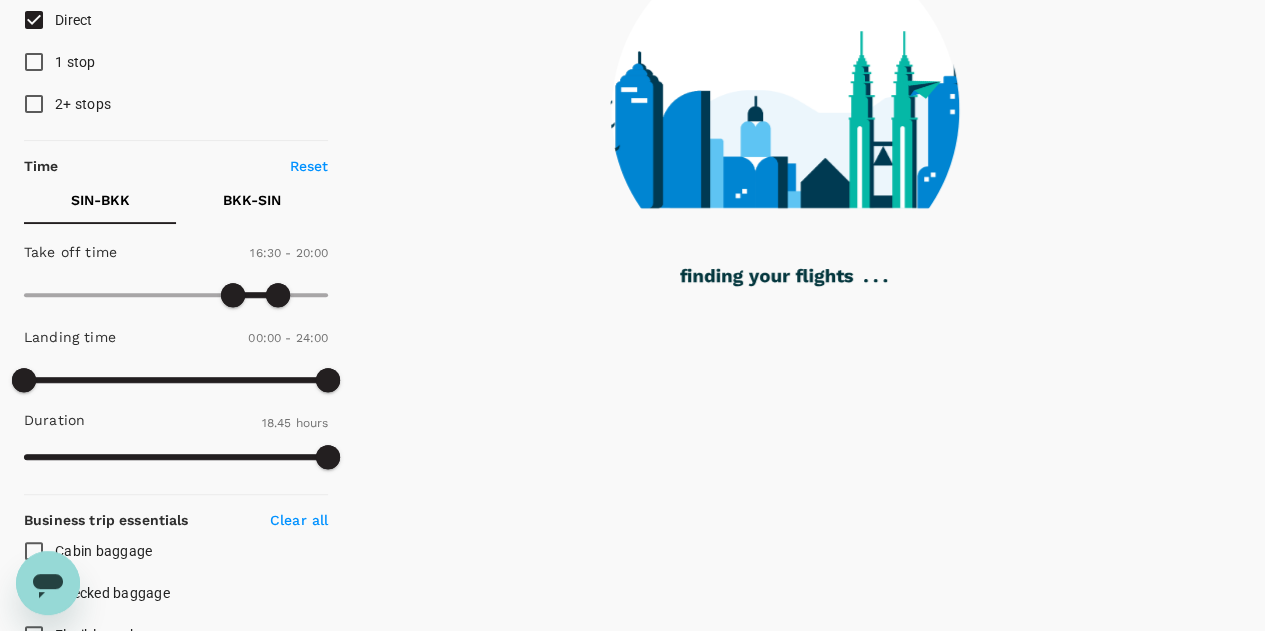 click on "BKK - SIN" at bounding box center (252, 200) 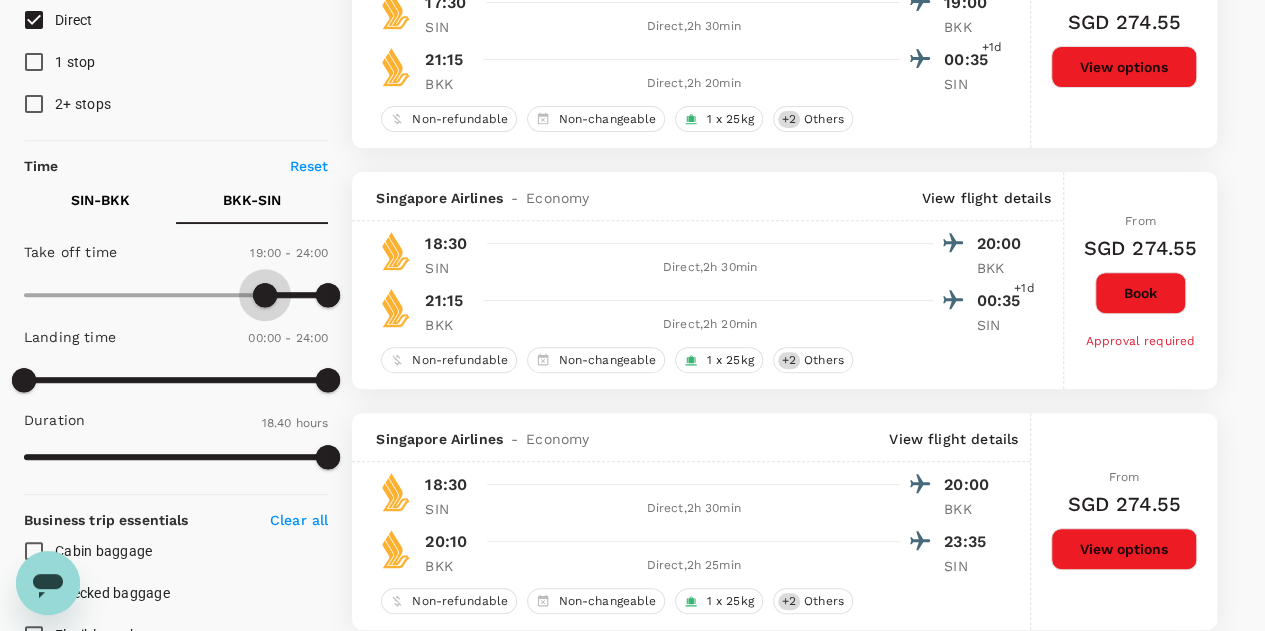 type on "960" 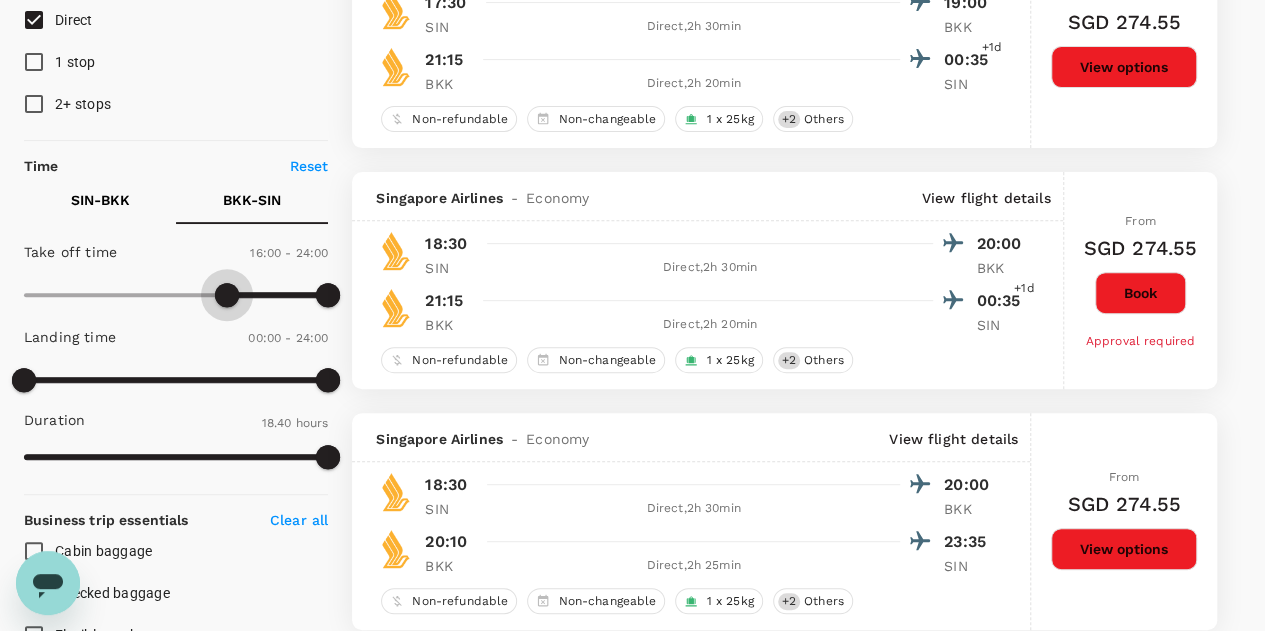 drag, startPoint x: 20, startPoint y: 296, endPoint x: 224, endPoint y: 285, distance: 204.29636 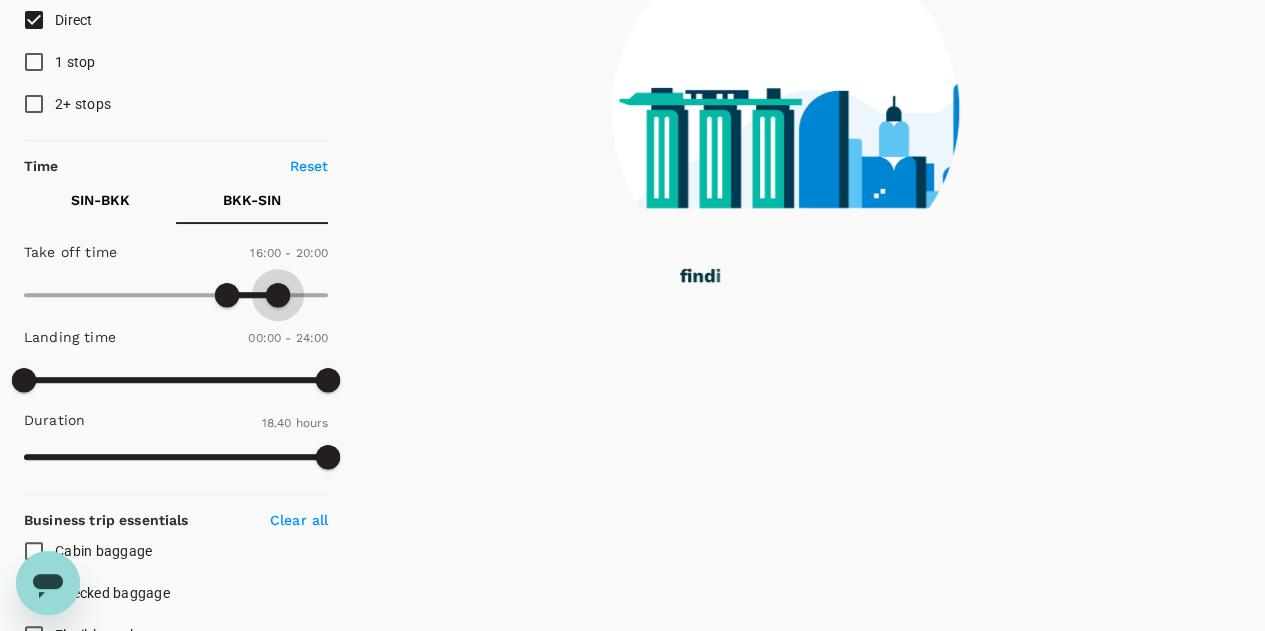 type on "1230" 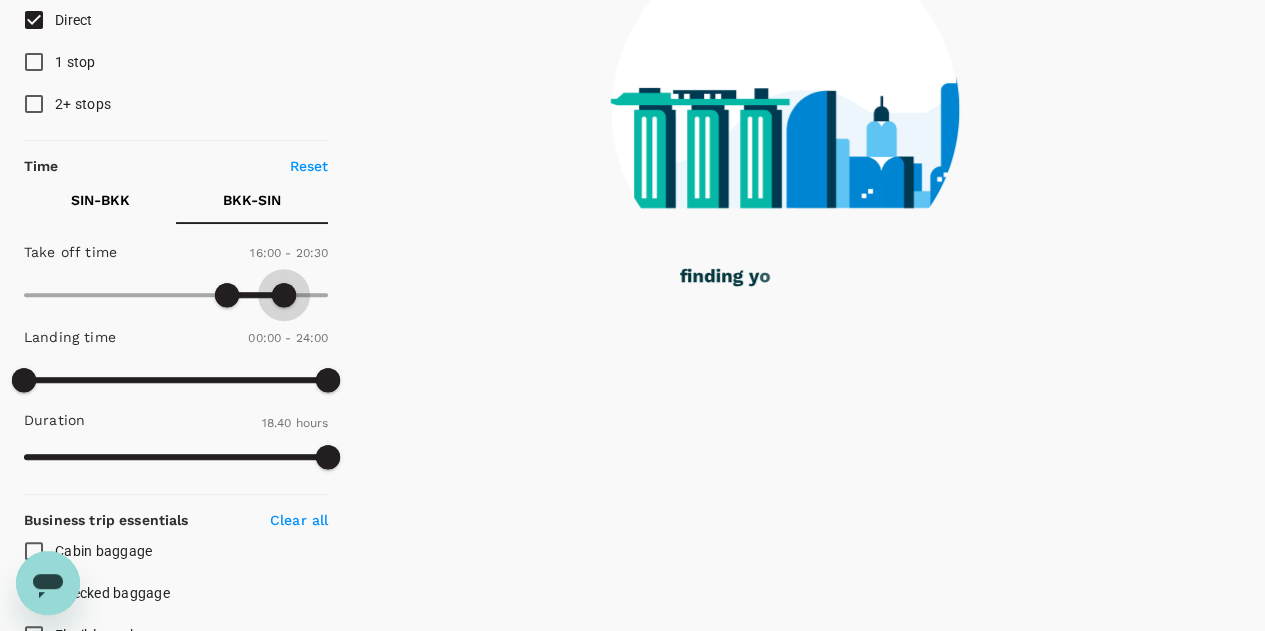 drag, startPoint x: 325, startPoint y: 291, endPoint x: 282, endPoint y: 290, distance: 43.011627 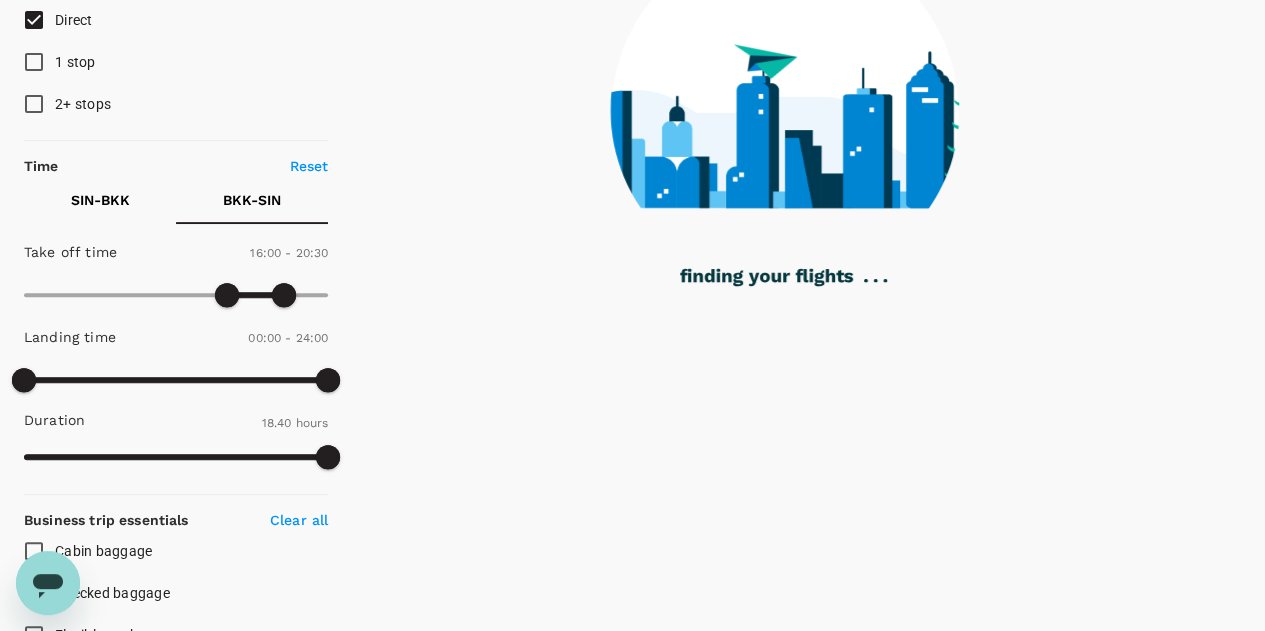 scroll, scrollTop: 0, scrollLeft: 0, axis: both 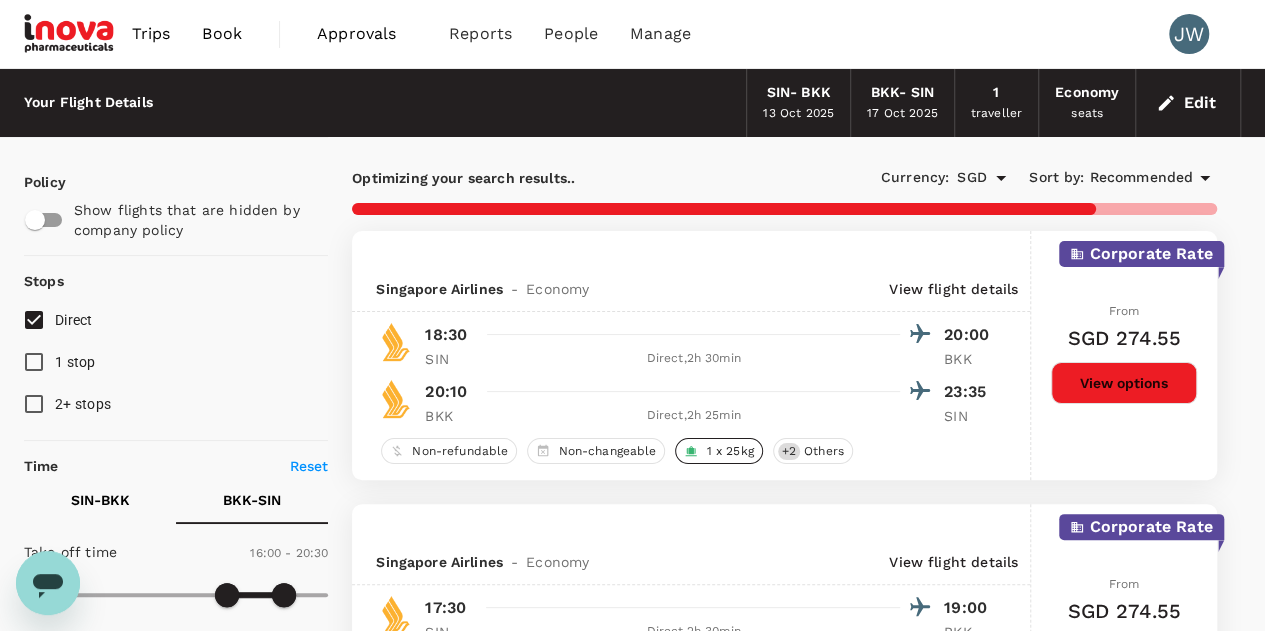 checkbox on "false" 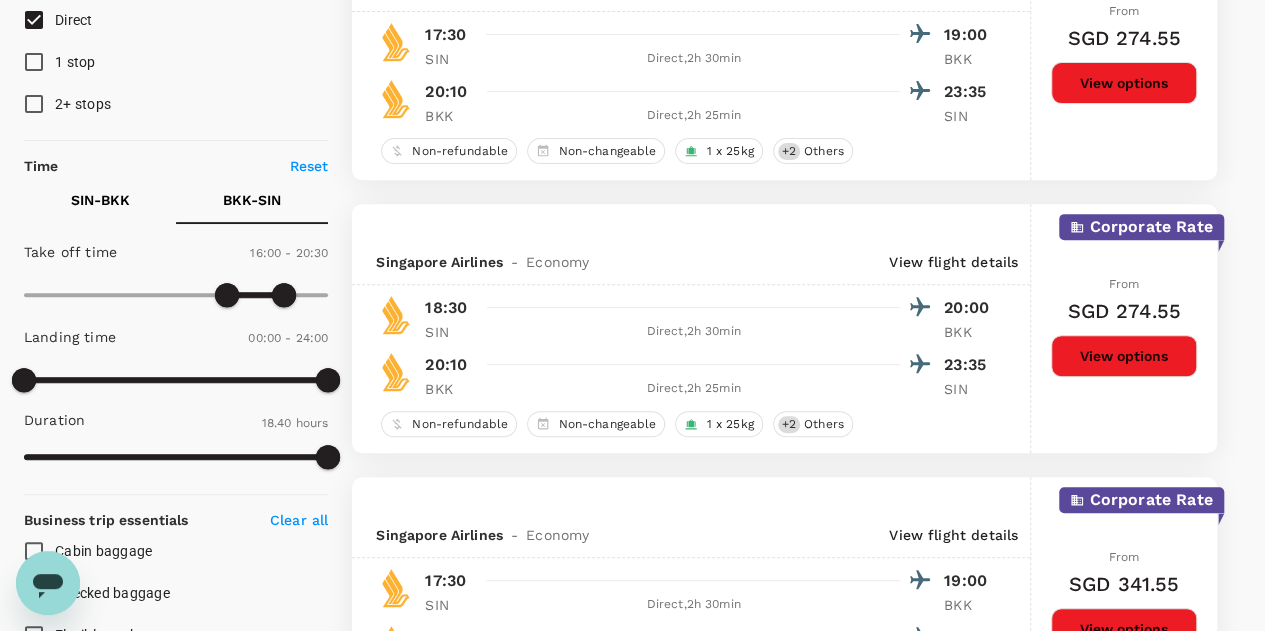 scroll, scrollTop: 0, scrollLeft: 0, axis: both 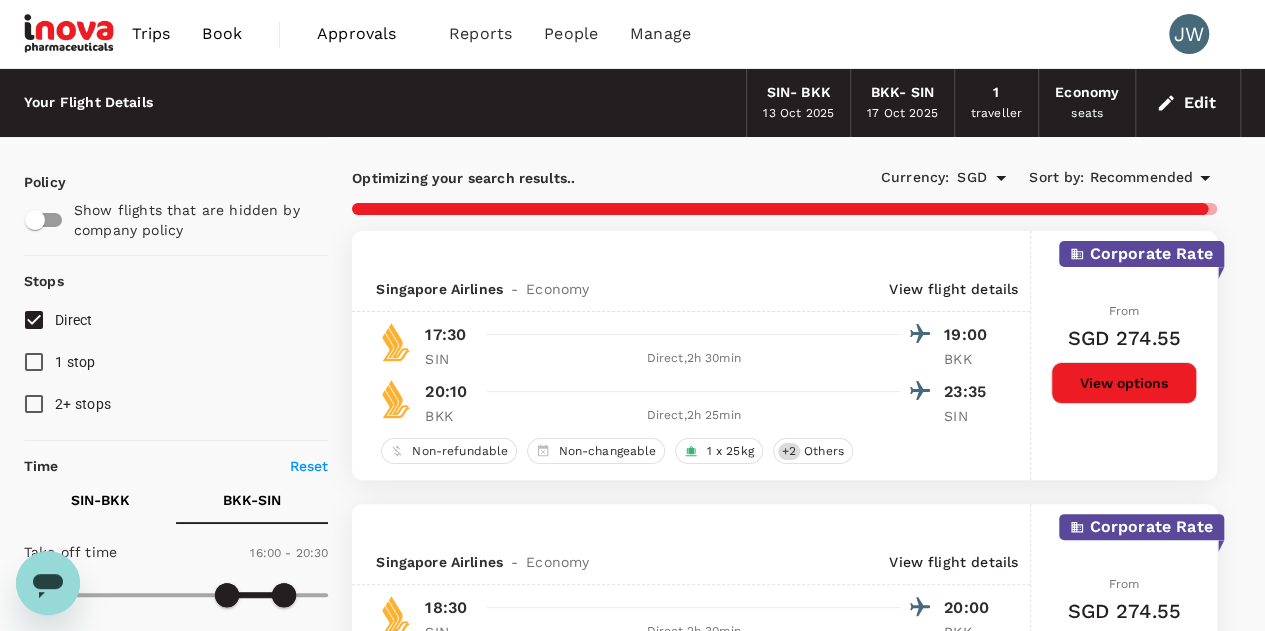 click on "Recommended" at bounding box center [1141, 178] 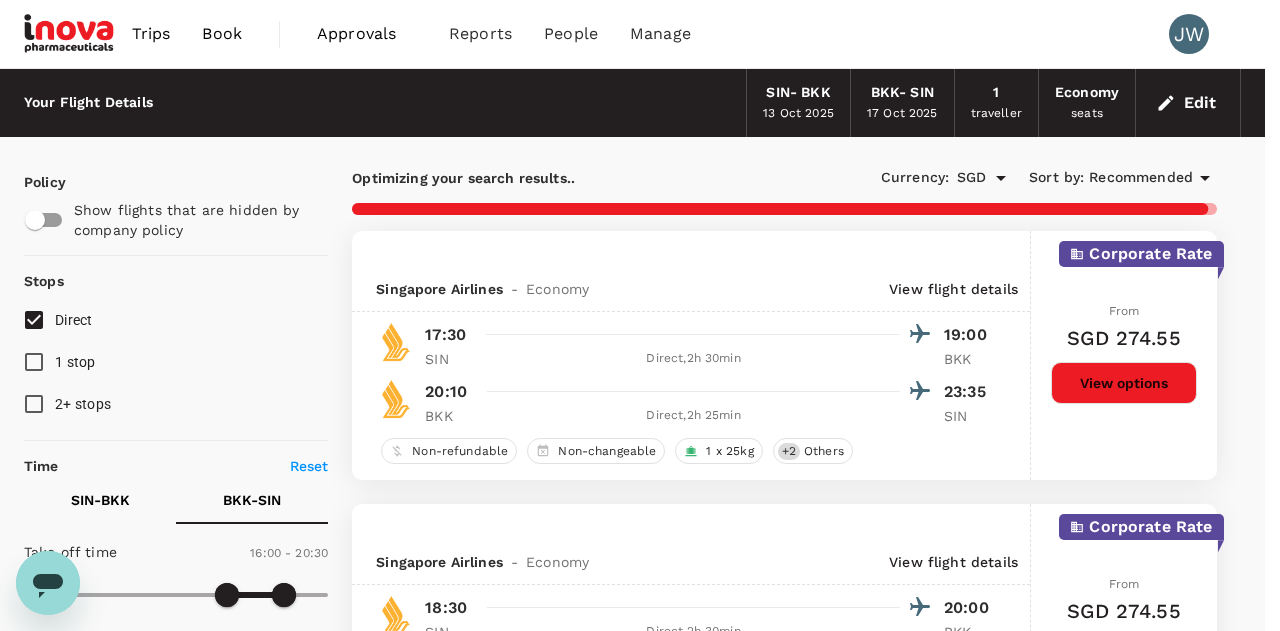 click on "Lowest Price" at bounding box center (632, 5850) 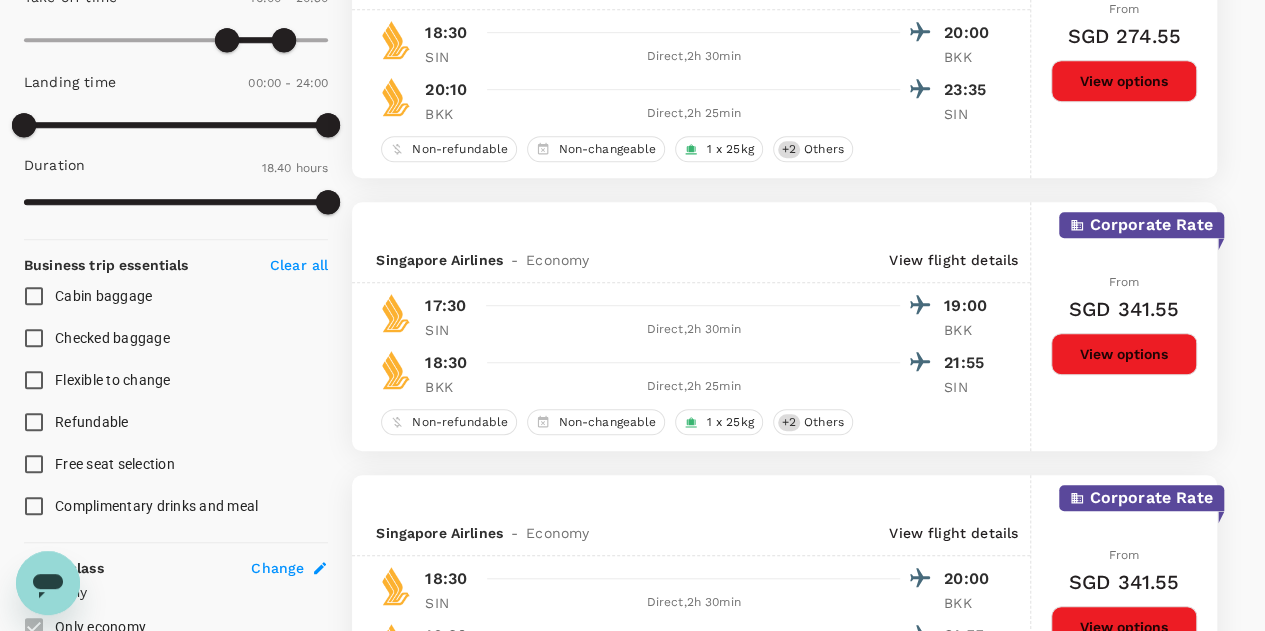 scroll, scrollTop: 600, scrollLeft: 0, axis: vertical 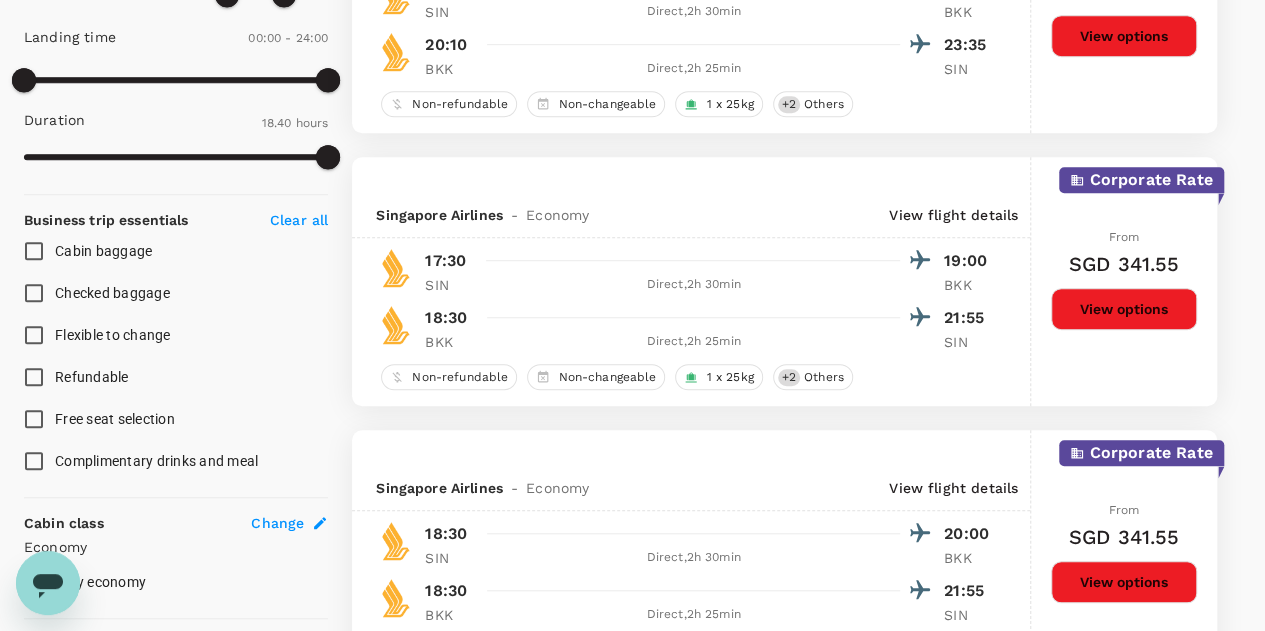 click on "View options" at bounding box center (1124, 309) 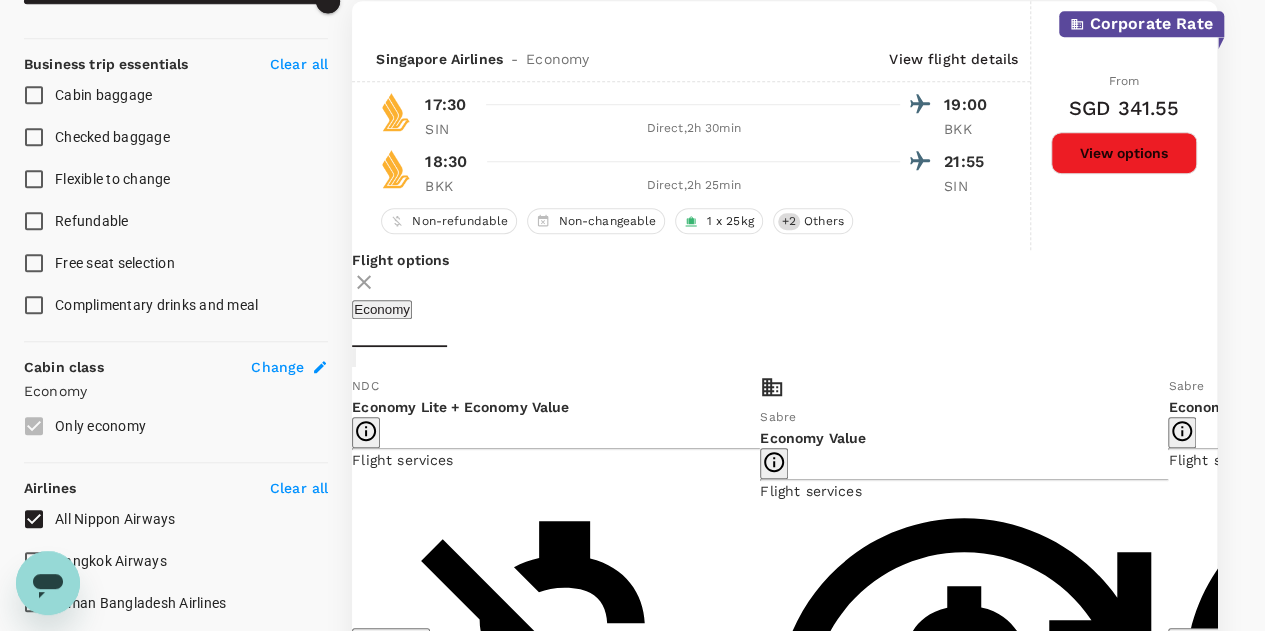 scroll, scrollTop: 1056, scrollLeft: 0, axis: vertical 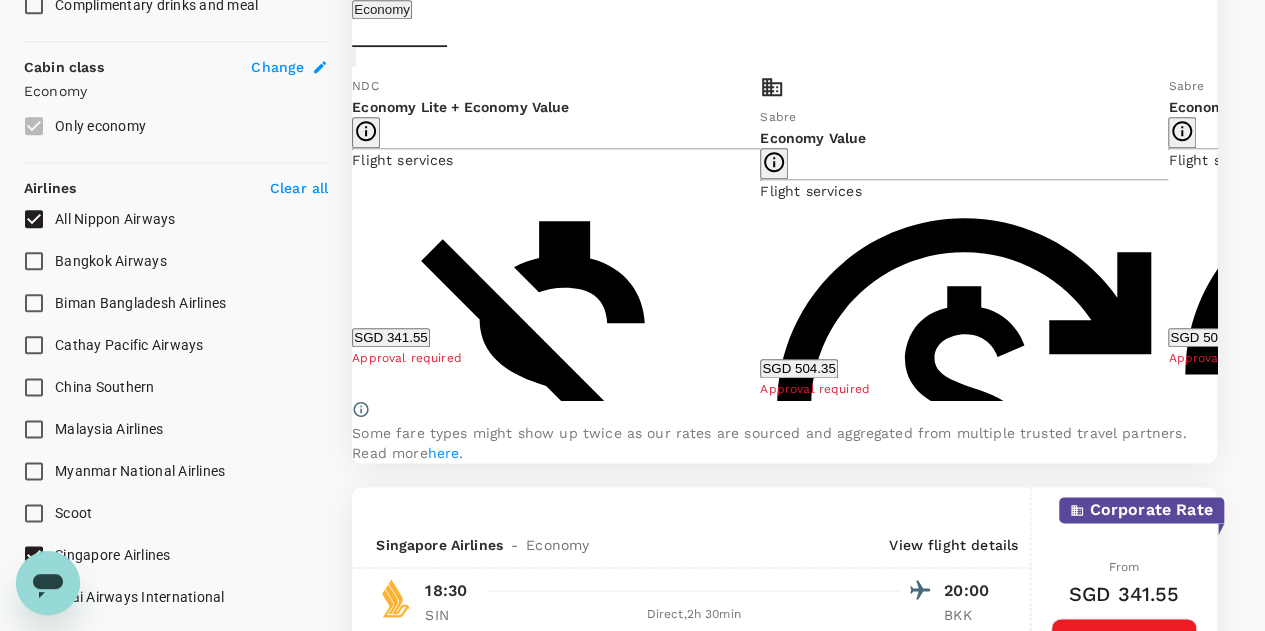 click on "31   flights found  |   0   hidden by policy Currency :  SGD Sort by :  Lowest Price Corporate Rate Singapore Airlines     - Economy   View flight details 17:30 19:00 SIN Direct ,  2h 30min BKK 20:10 23:35 BKK Direct ,  2h 25min SIN Non-refundable Non-changeable 1 x 25kg + 2 Others From SGD 274.55 View options Corporate Rate Singapore Airlines     - Economy   View flight details 18:30 20:00 SIN Direct ,  2h 30min BKK 20:10 23:35 BKK Direct ,  2h 25min SIN Non-refundable Non-changeable 1 x 25kg + 2 Others From SGD 274.55 View options Corporate Rate Singapore Airlines     - Economy   View flight details 17:30 19:00 SIN Direct ,  2h 30min BKK 18:30 21:55 BKK Direct ,  2h 25min SIN Non-refundable Non-changeable 1 x 25kg + 2 Others From SGD 341.55 View options Flight options Economy NDC Economy Lite + Economy Value Flight services Non-refundable Non-changeable 1 piece Cabin Baggage 1 x 25kg Checked Baggage Show more SGD 341.55 Approval required Corporate rate Sabre Economy Value Flight services fee fee Show more ." at bounding box center (784, 2139) 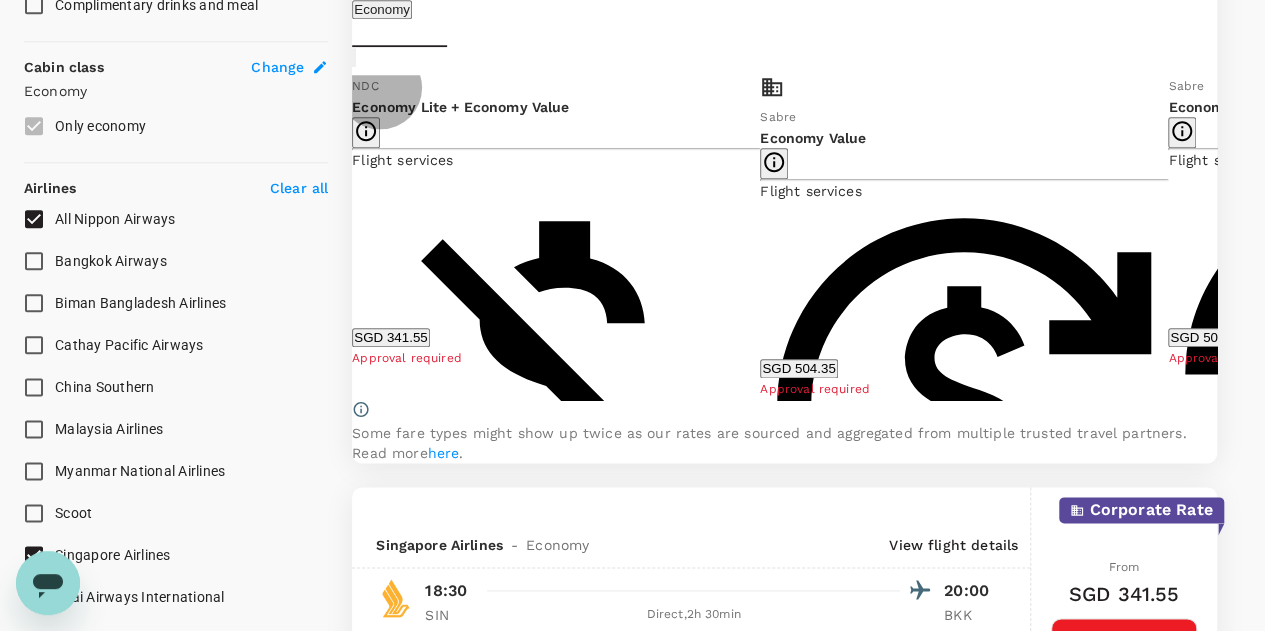click on "Show more" at bounding box center [387, 1556] 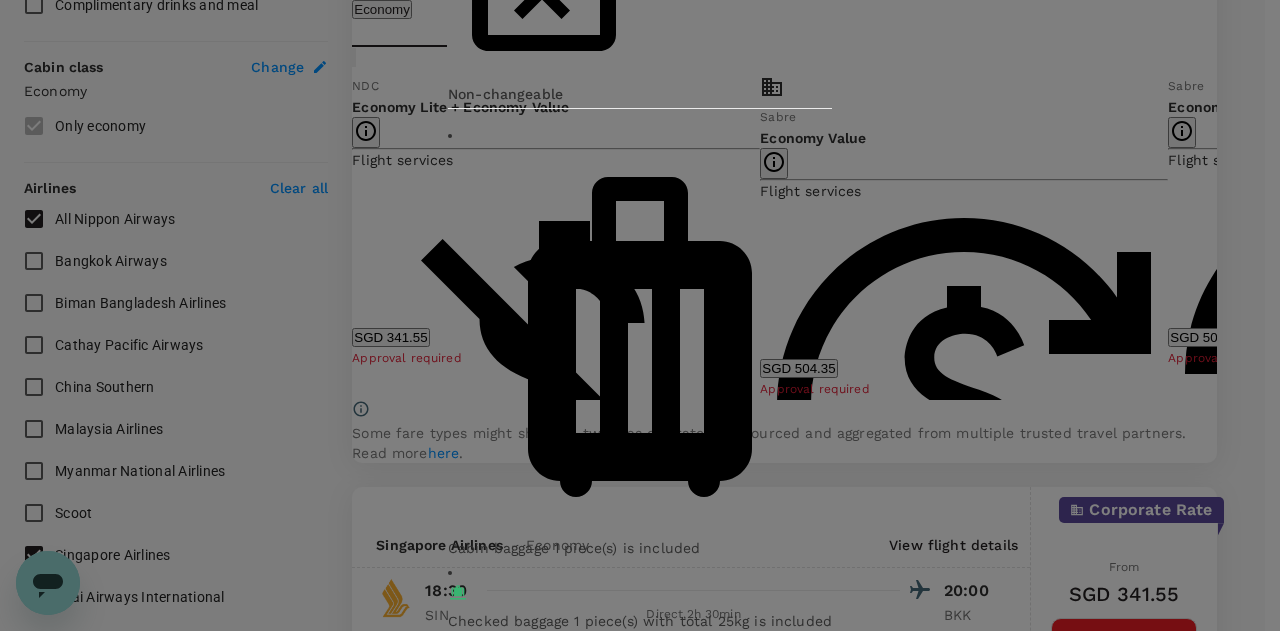 click 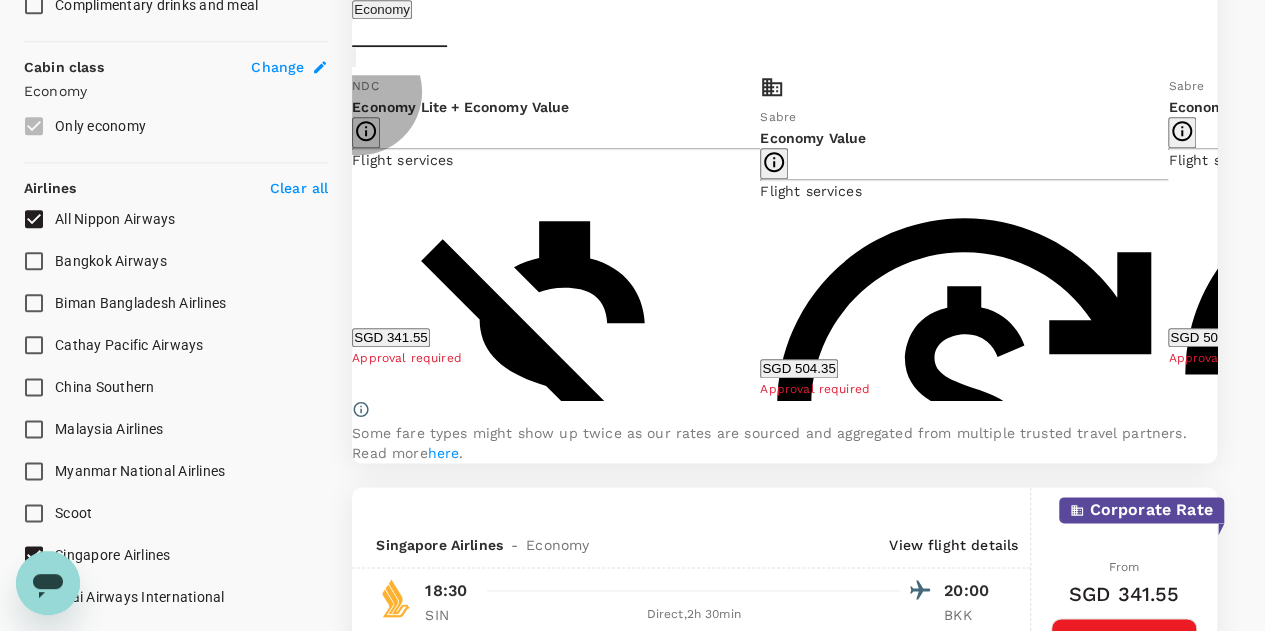 click on "Show more" at bounding box center (387, 1556) 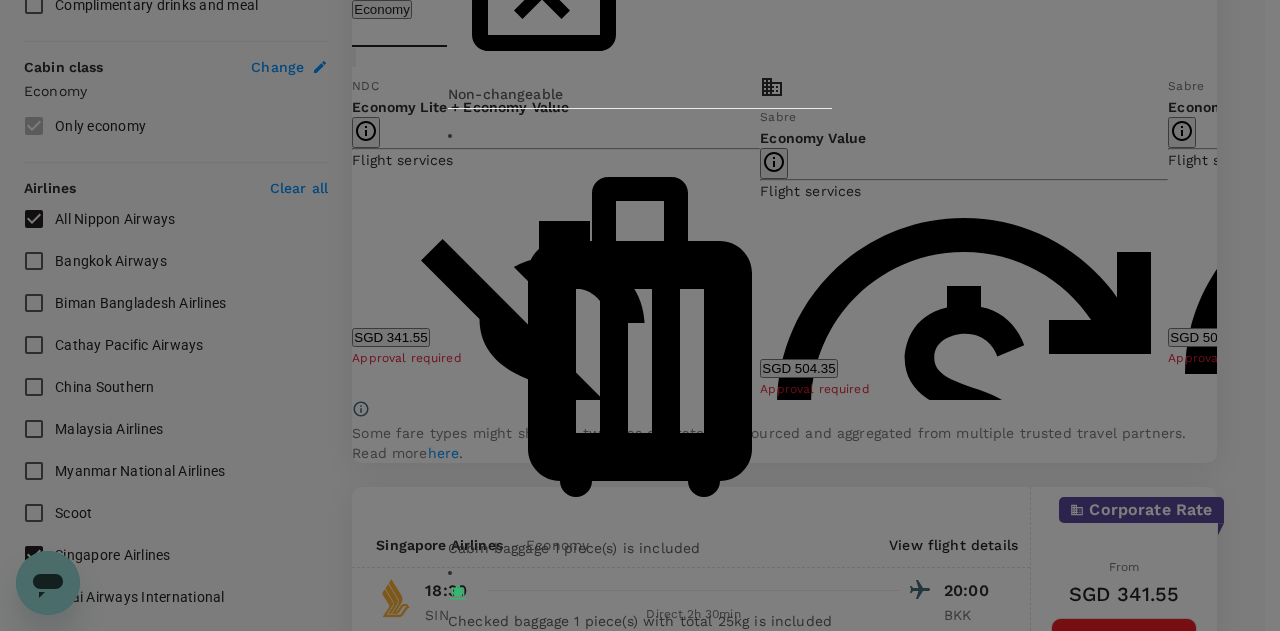 click 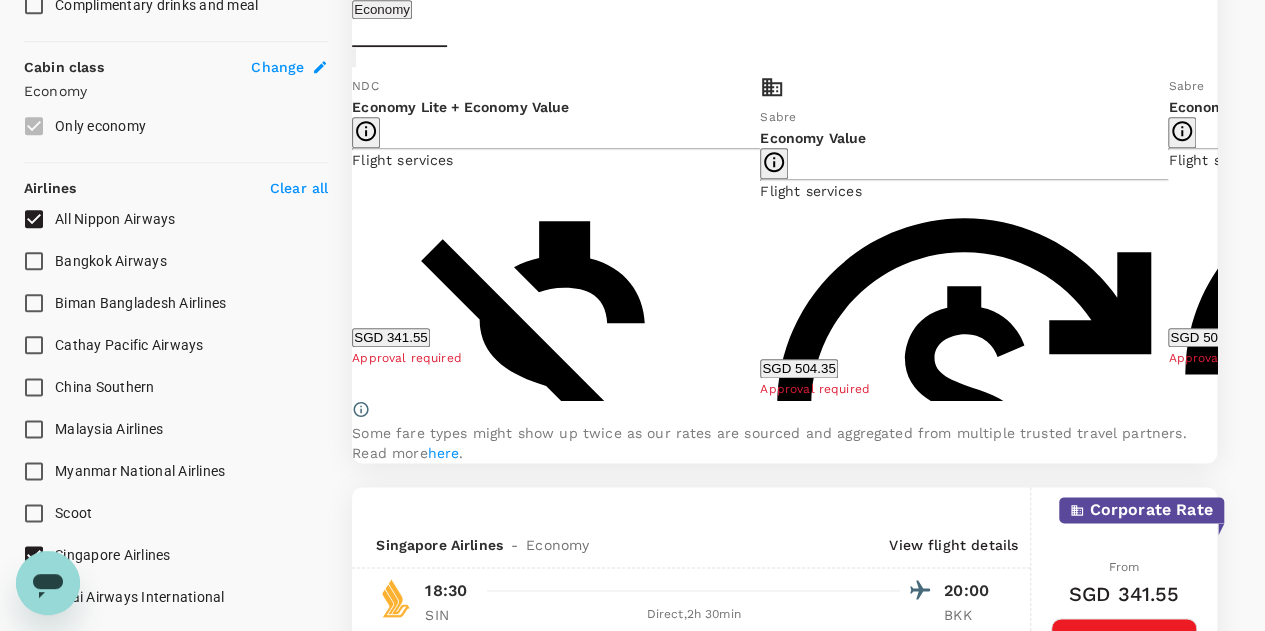 scroll, scrollTop: 756, scrollLeft: 0, axis: vertical 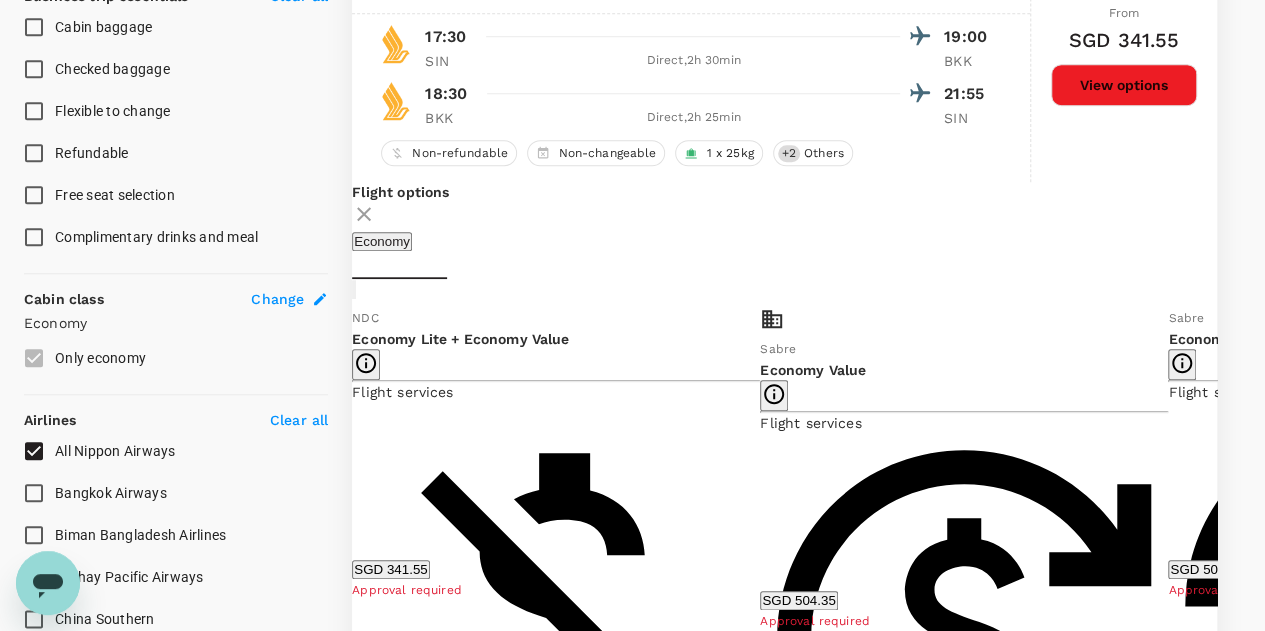 click 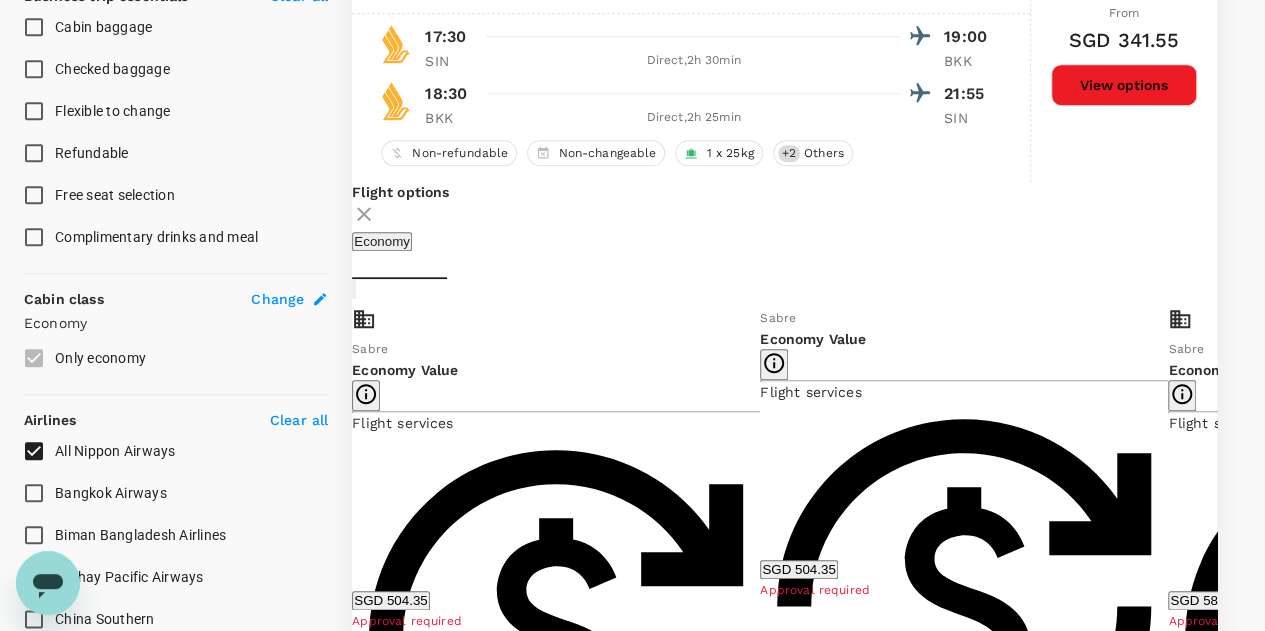 click 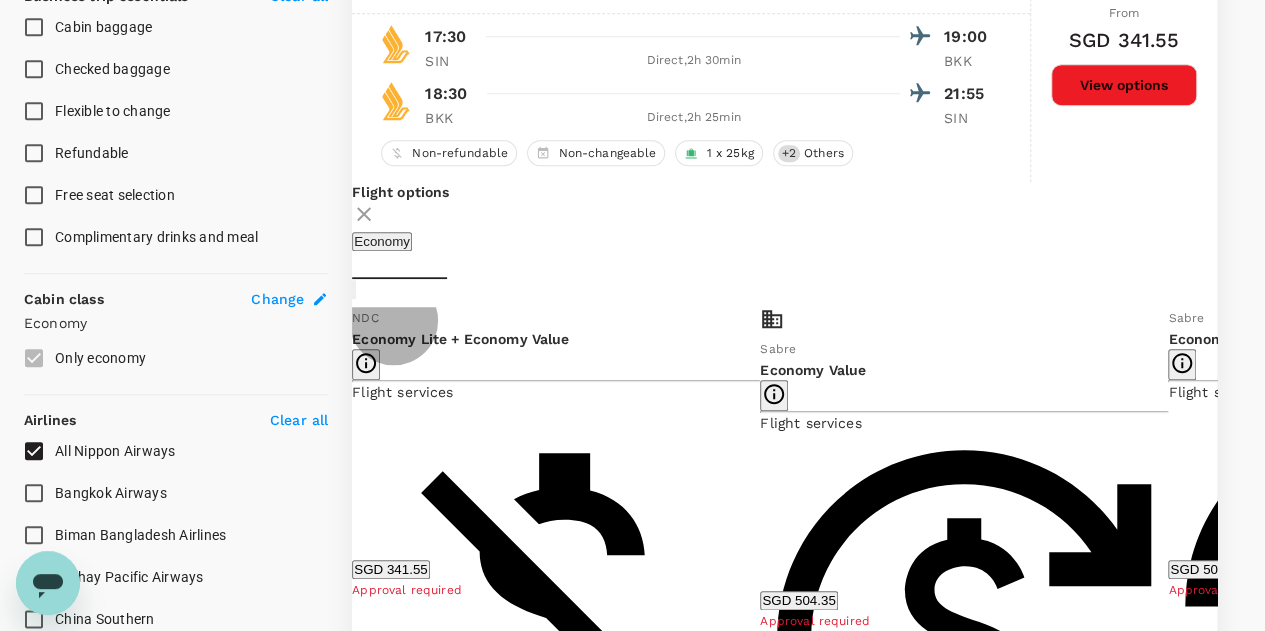 click on "Show more" at bounding box center [387, 1788] 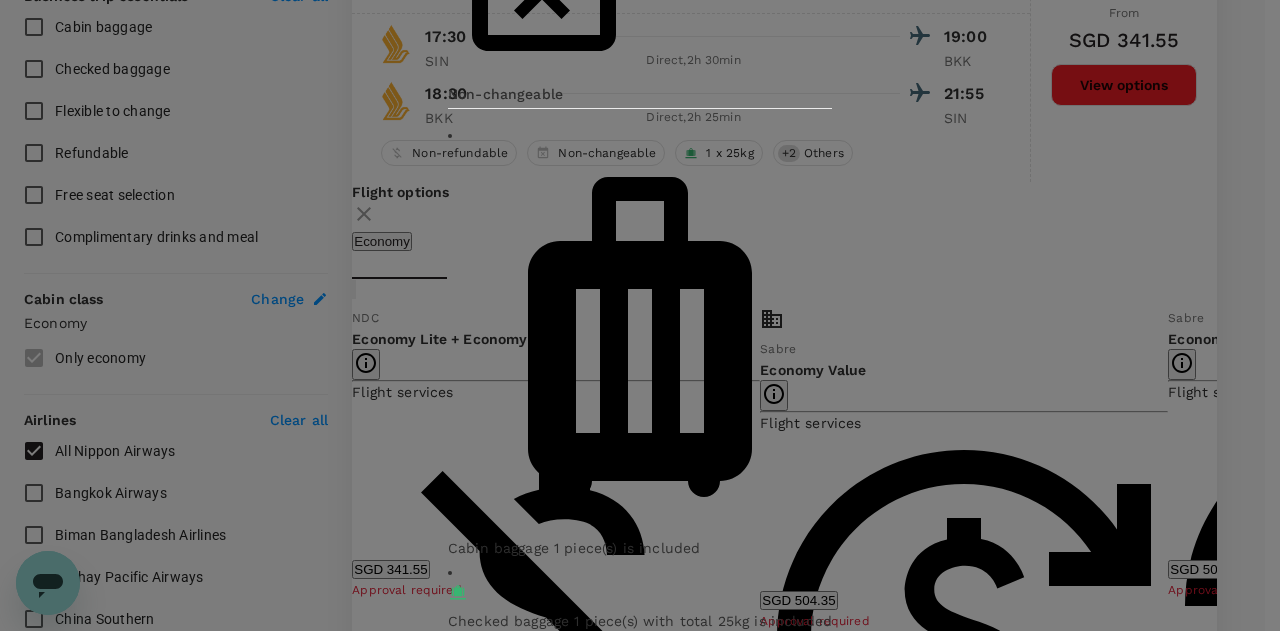 click 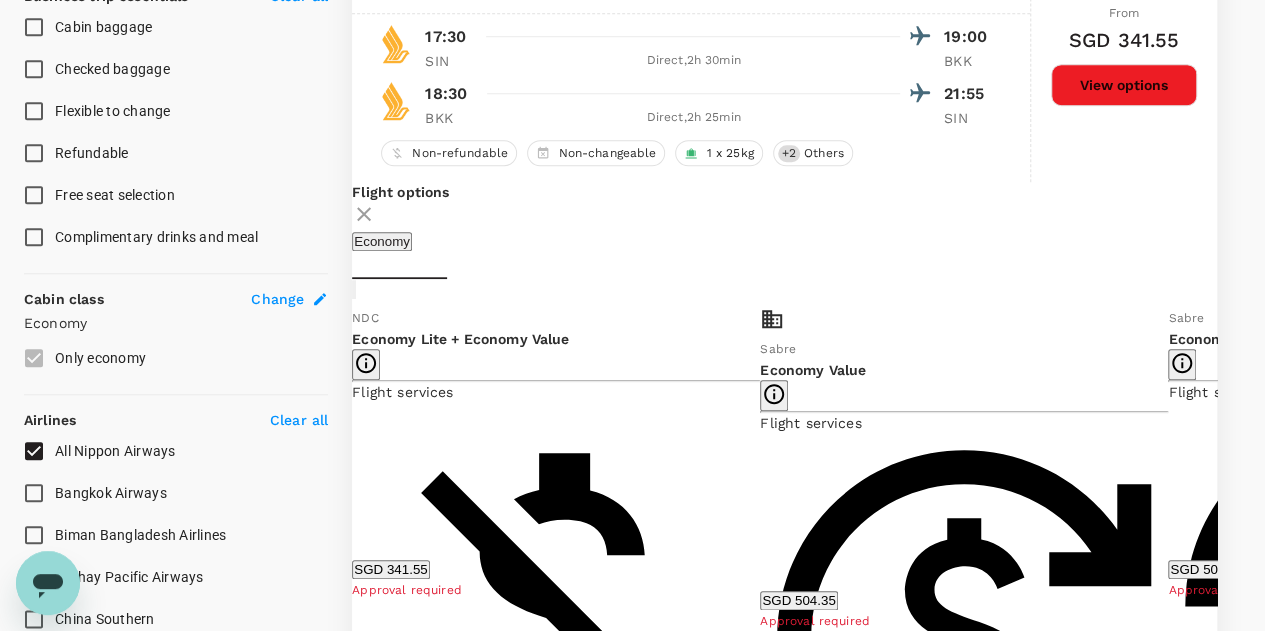 click 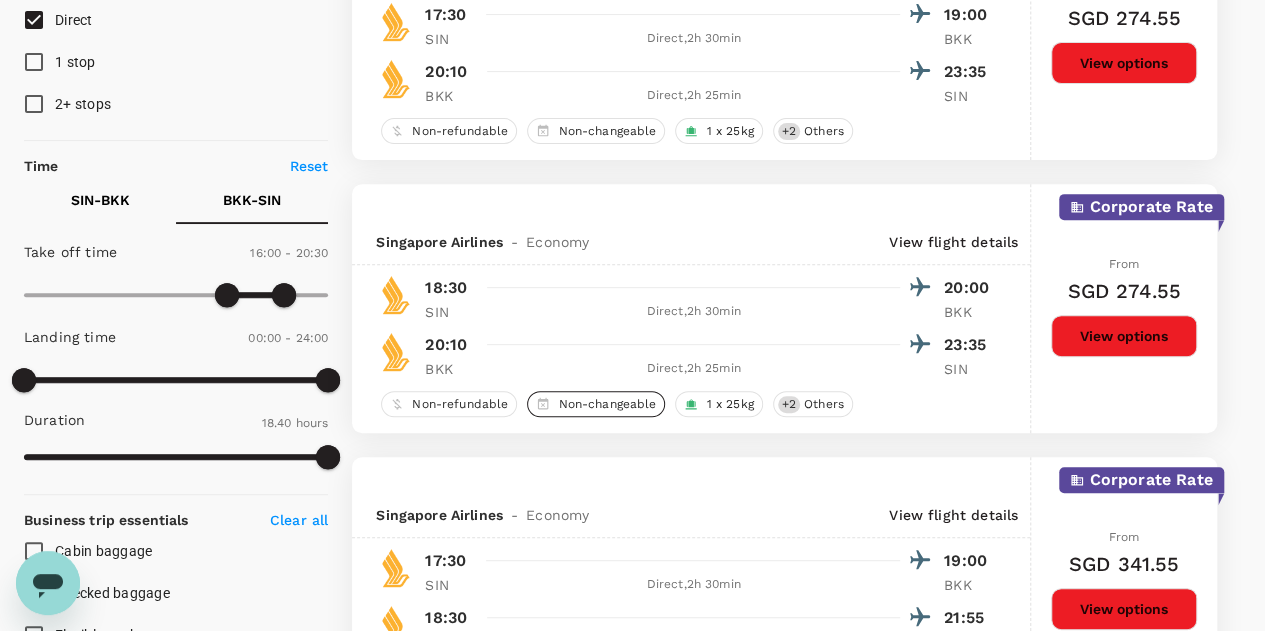 scroll, scrollTop: 0, scrollLeft: 0, axis: both 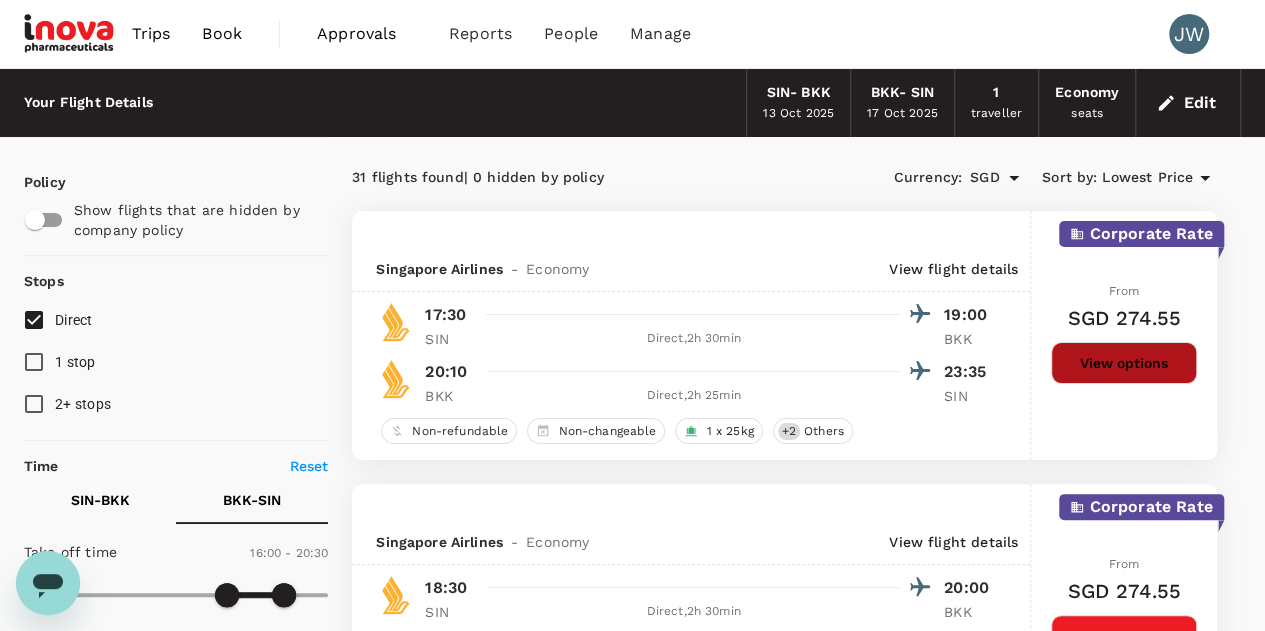 click on "View options" at bounding box center (1124, 363) 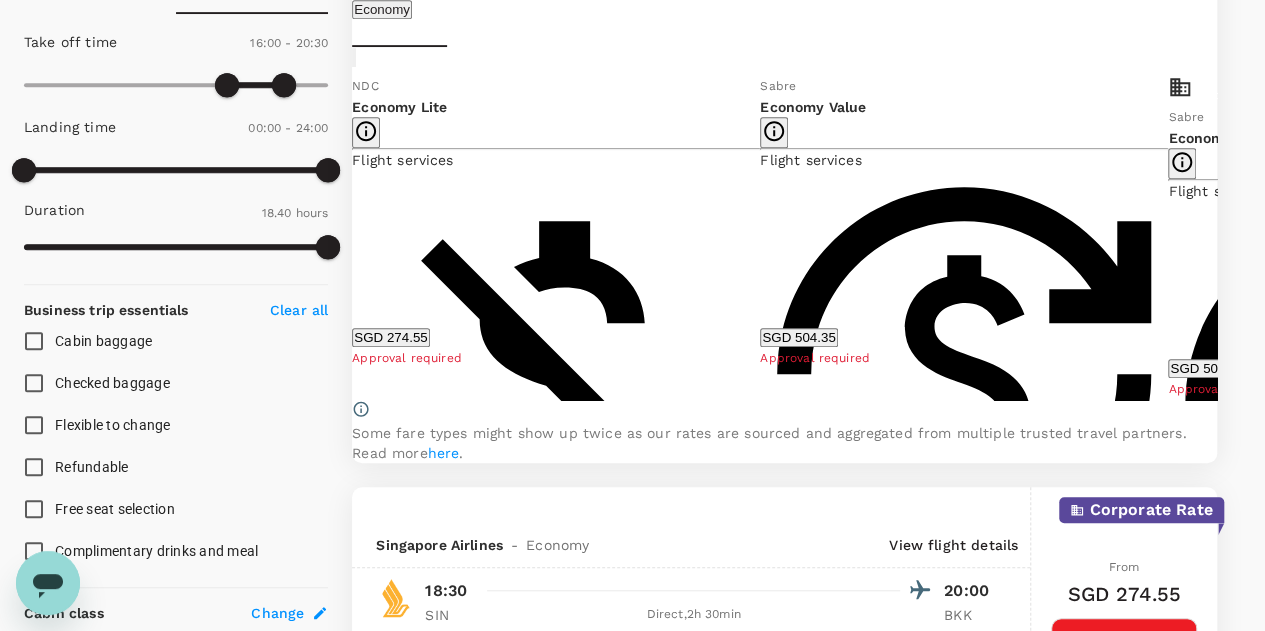 scroll, scrollTop: 210, scrollLeft: 0, axis: vertical 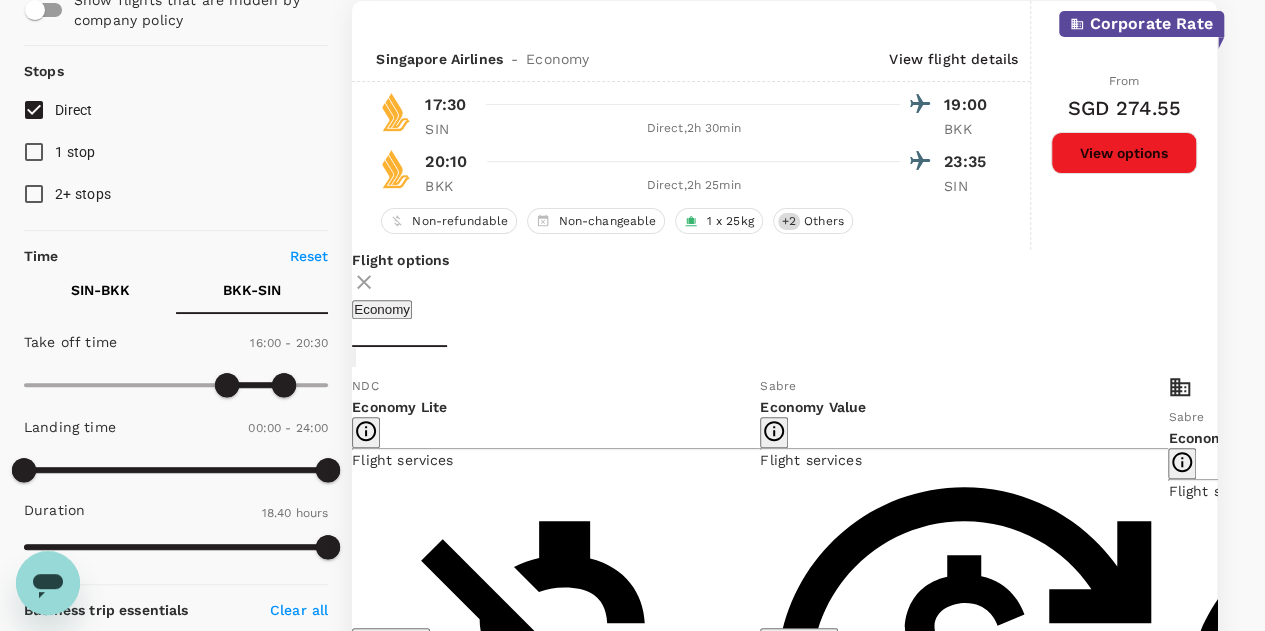click 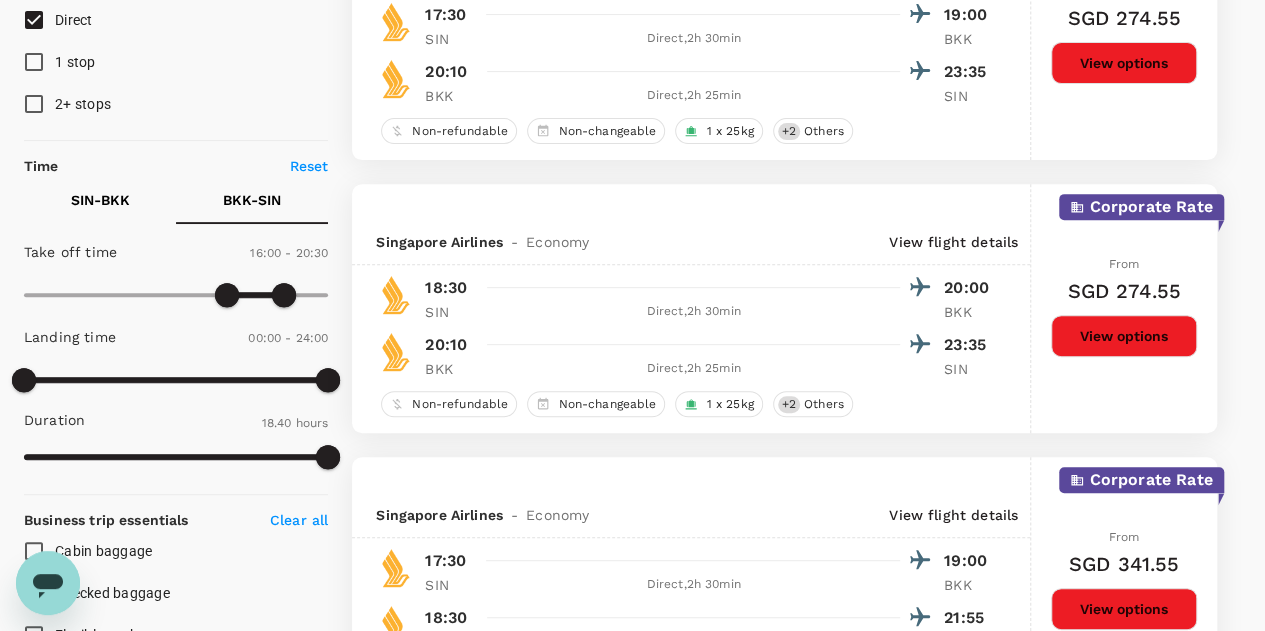 scroll, scrollTop: 600, scrollLeft: 0, axis: vertical 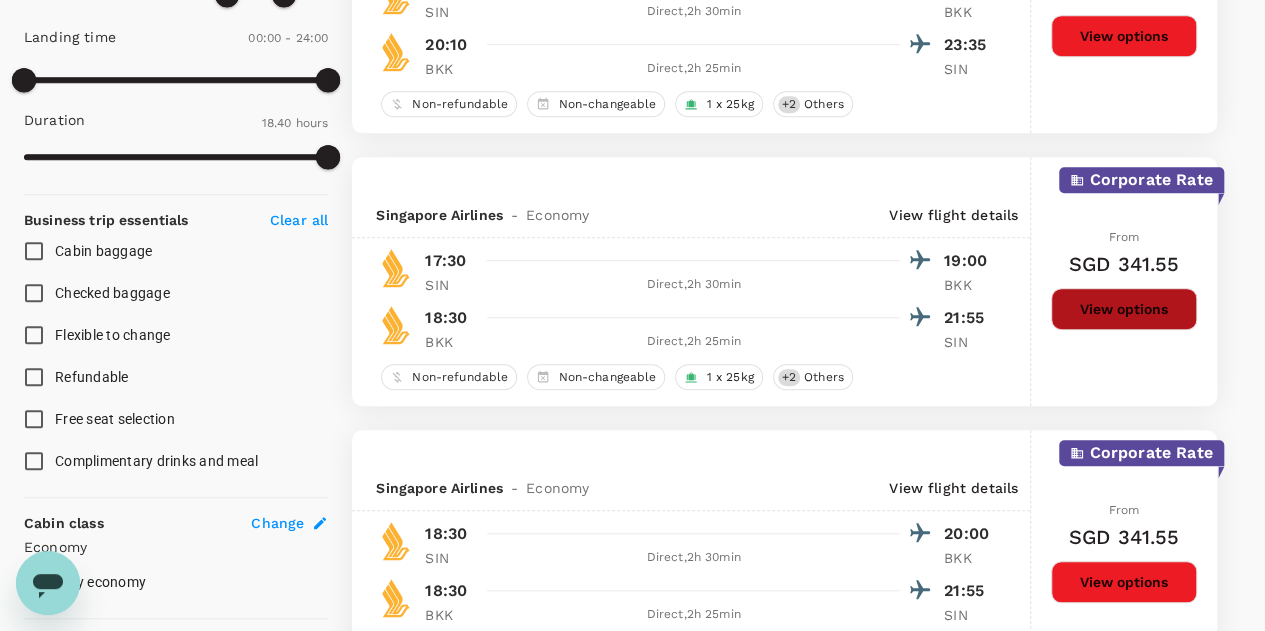 click on "View options" at bounding box center [1124, 309] 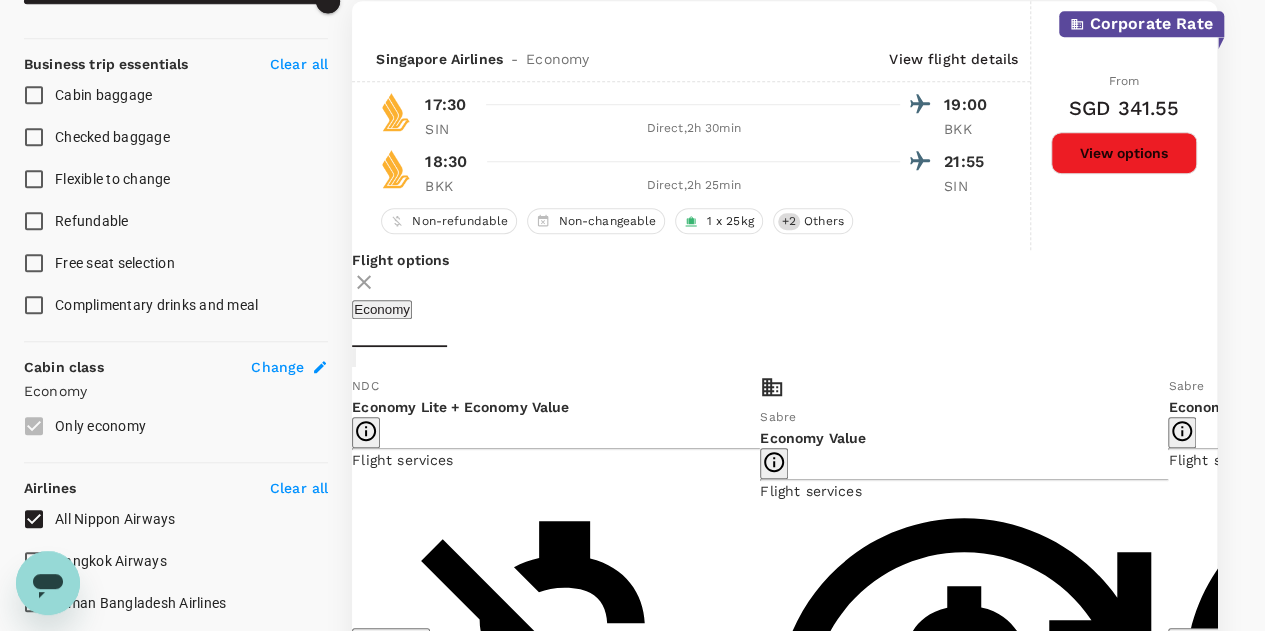 scroll, scrollTop: 1056, scrollLeft: 0, axis: vertical 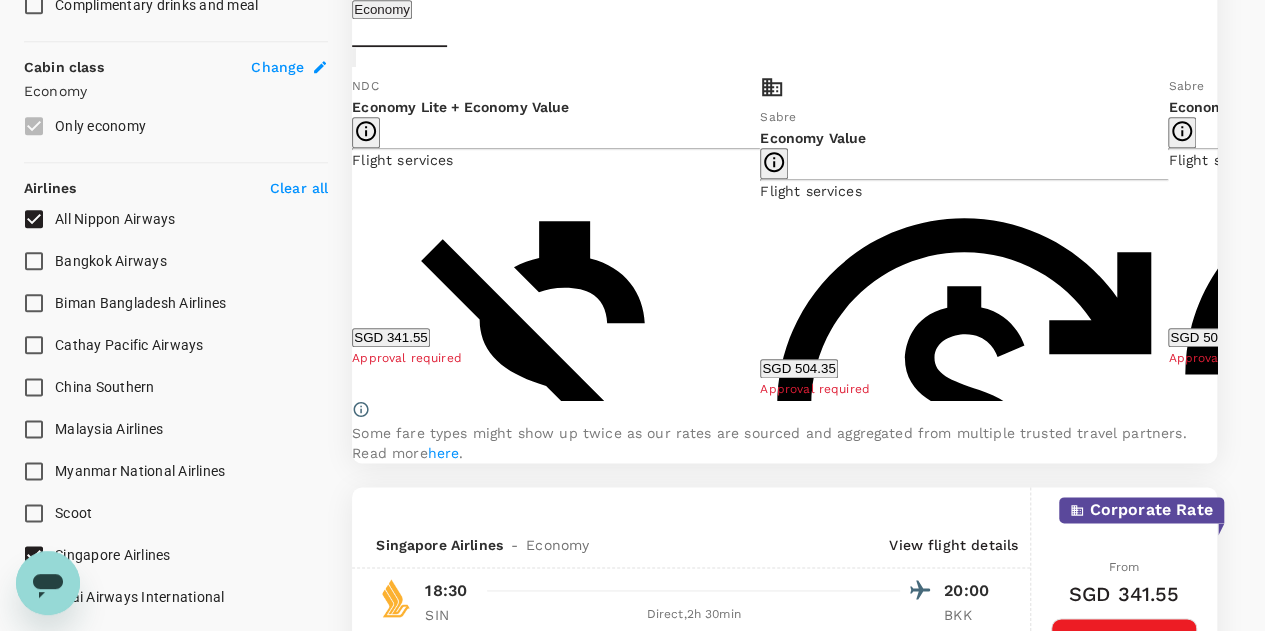 click on "SGD 504.35" at bounding box center (798, 368) 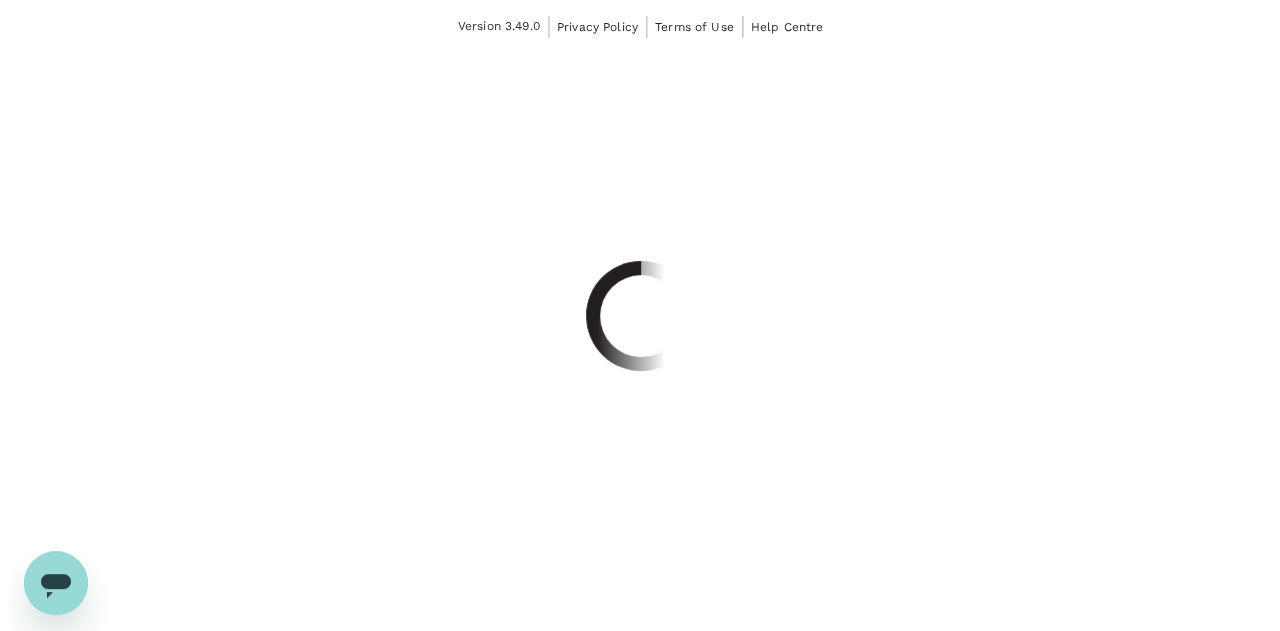 scroll, scrollTop: 0, scrollLeft: 0, axis: both 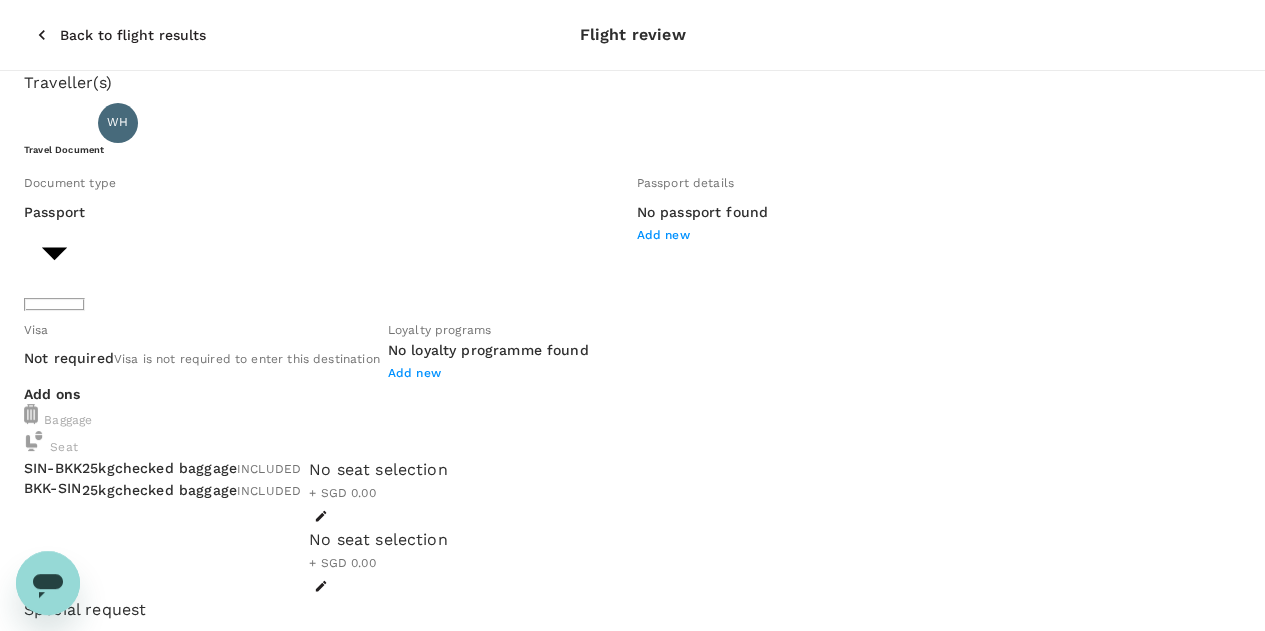 click on "Add new" at bounding box center [663, 235] 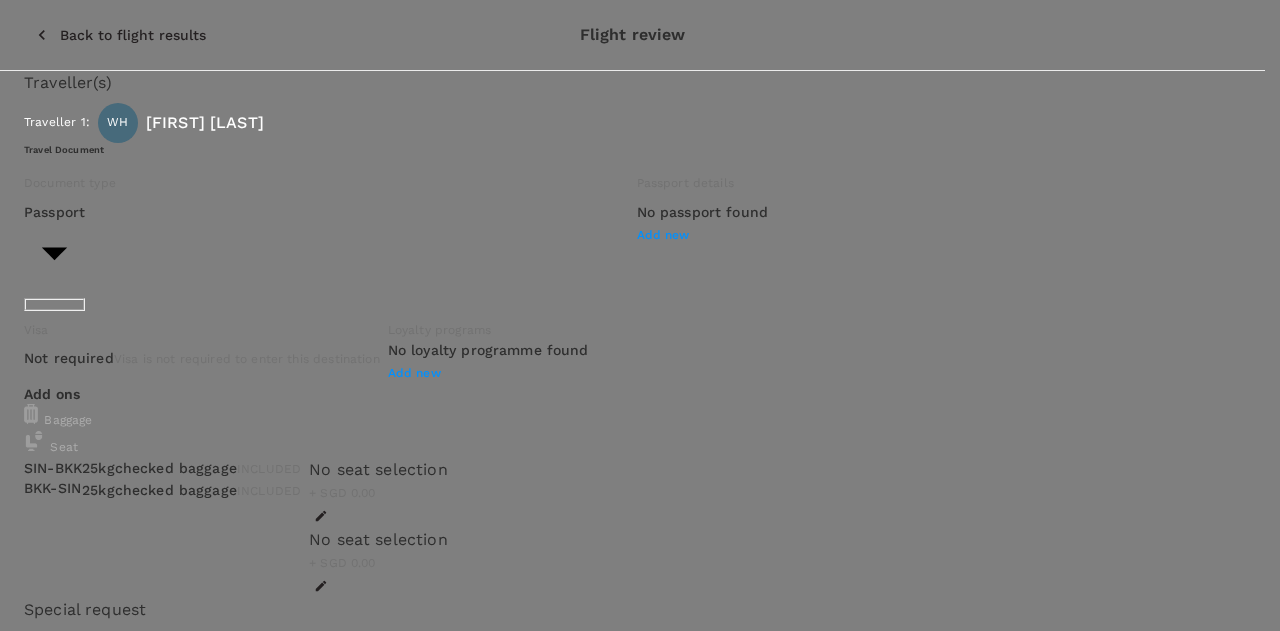 click at bounding box center [86, 1498] 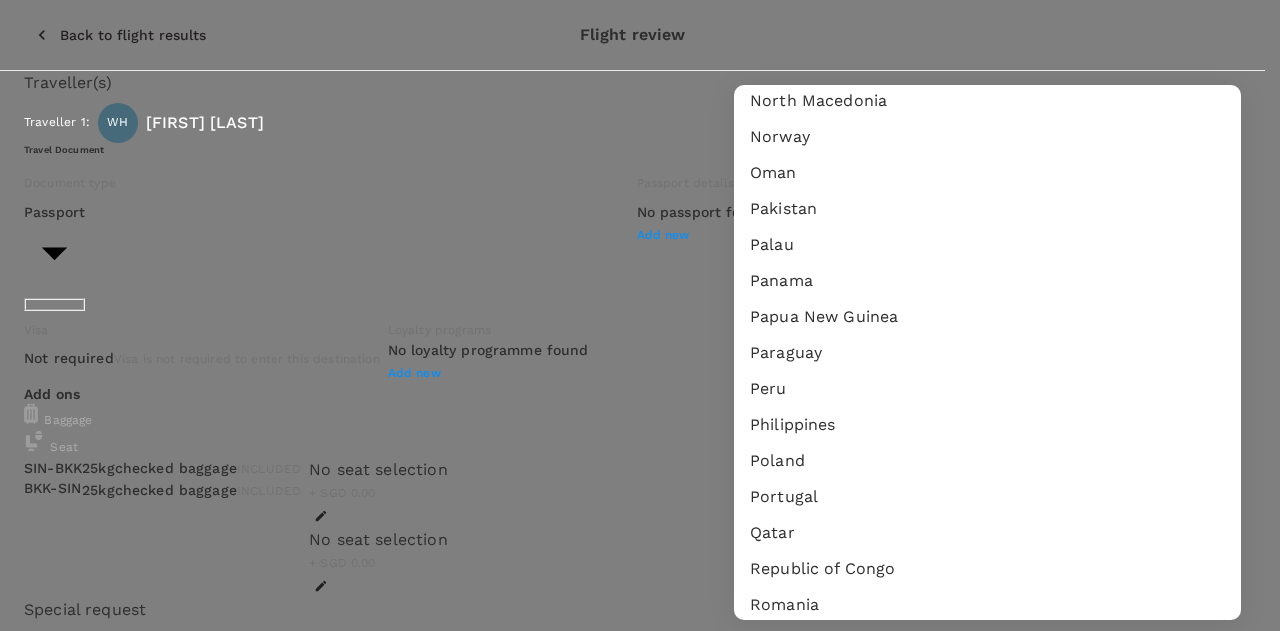 scroll, scrollTop: 4935, scrollLeft: 0, axis: vertical 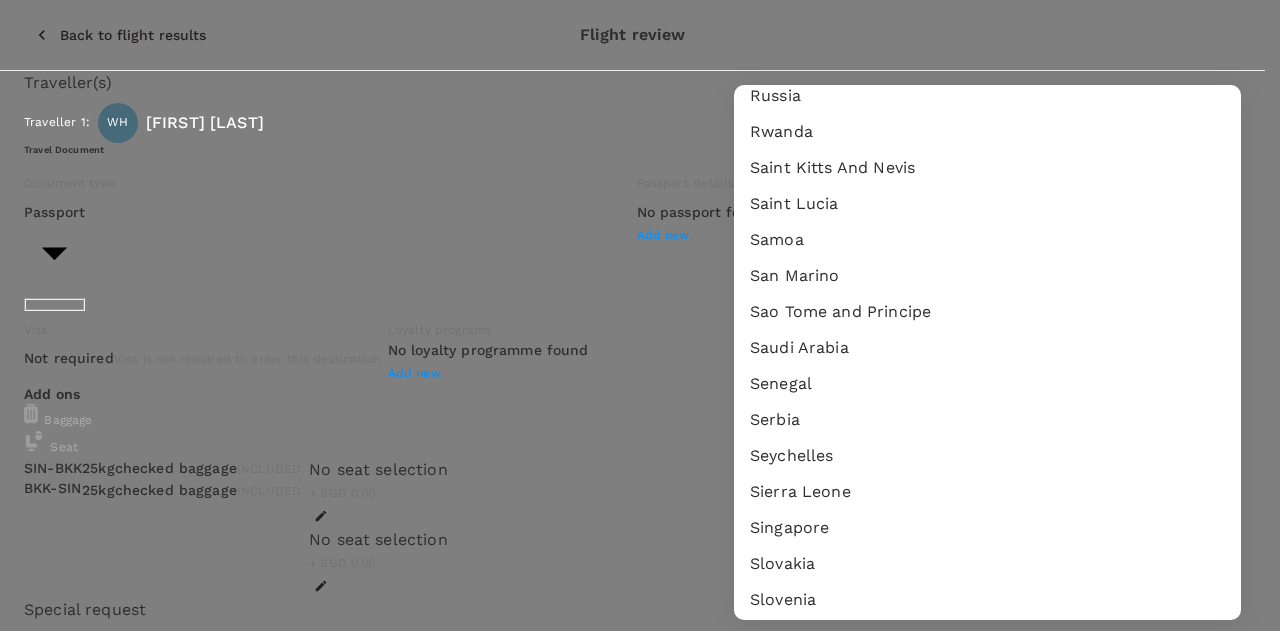 click on "Singapore" at bounding box center [987, 528] 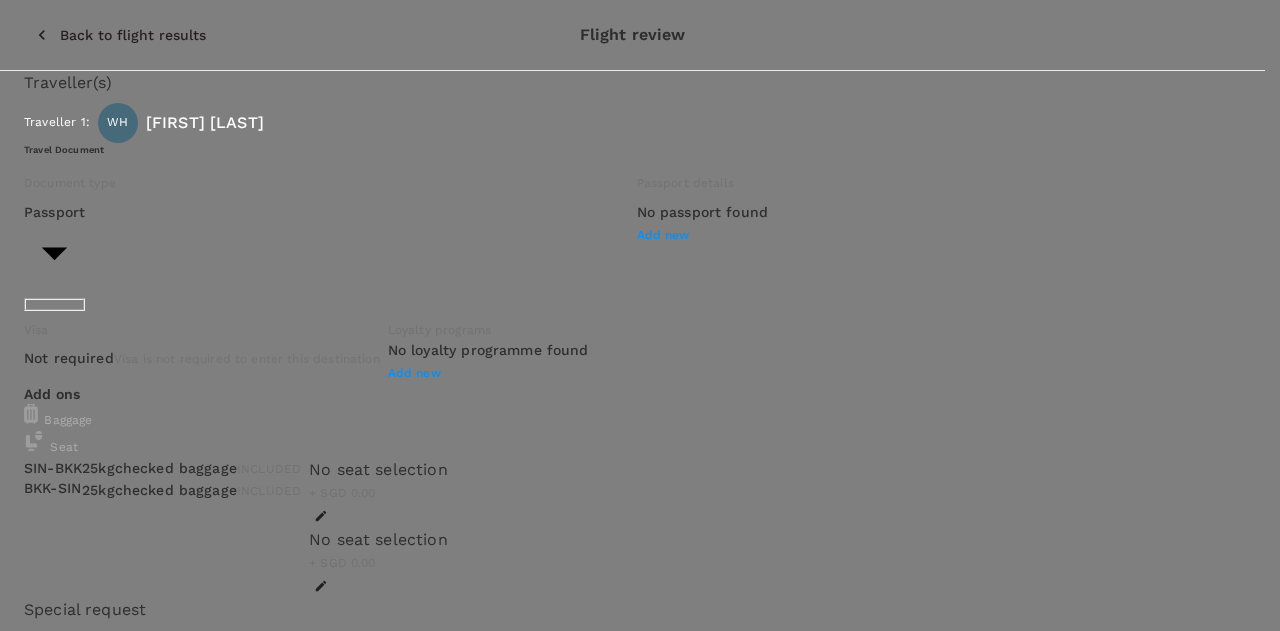 click on "DD/MM/YYYY" at bounding box center (86, 2229) 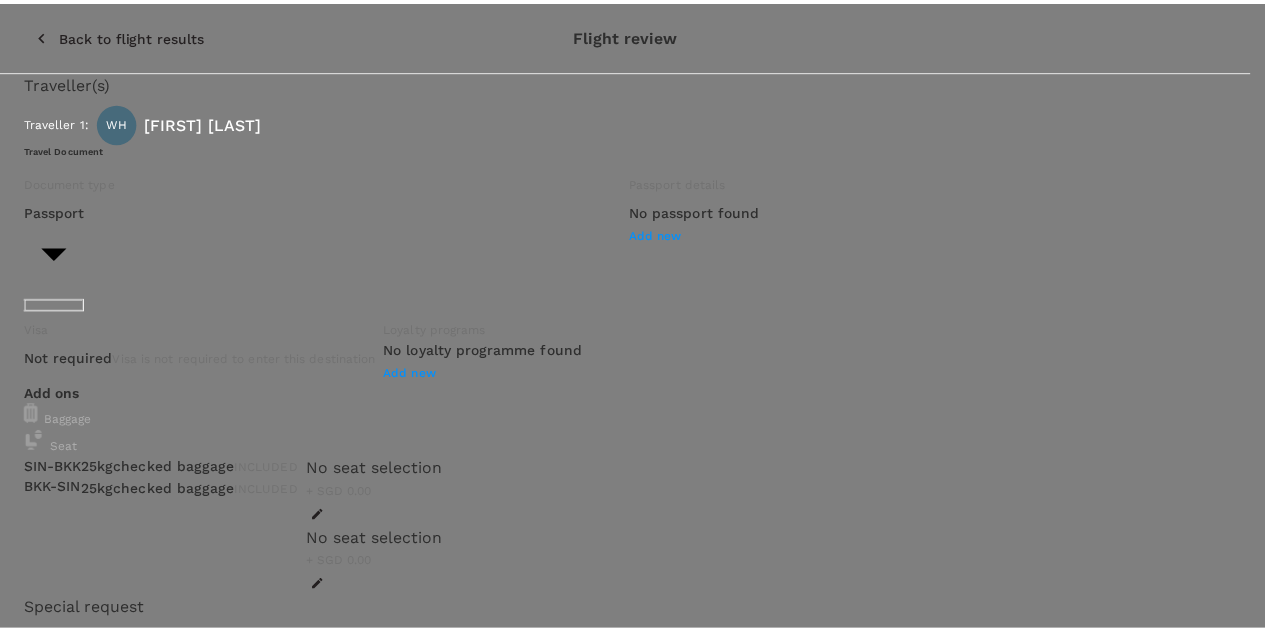 scroll, scrollTop: 291, scrollLeft: 0, axis: vertical 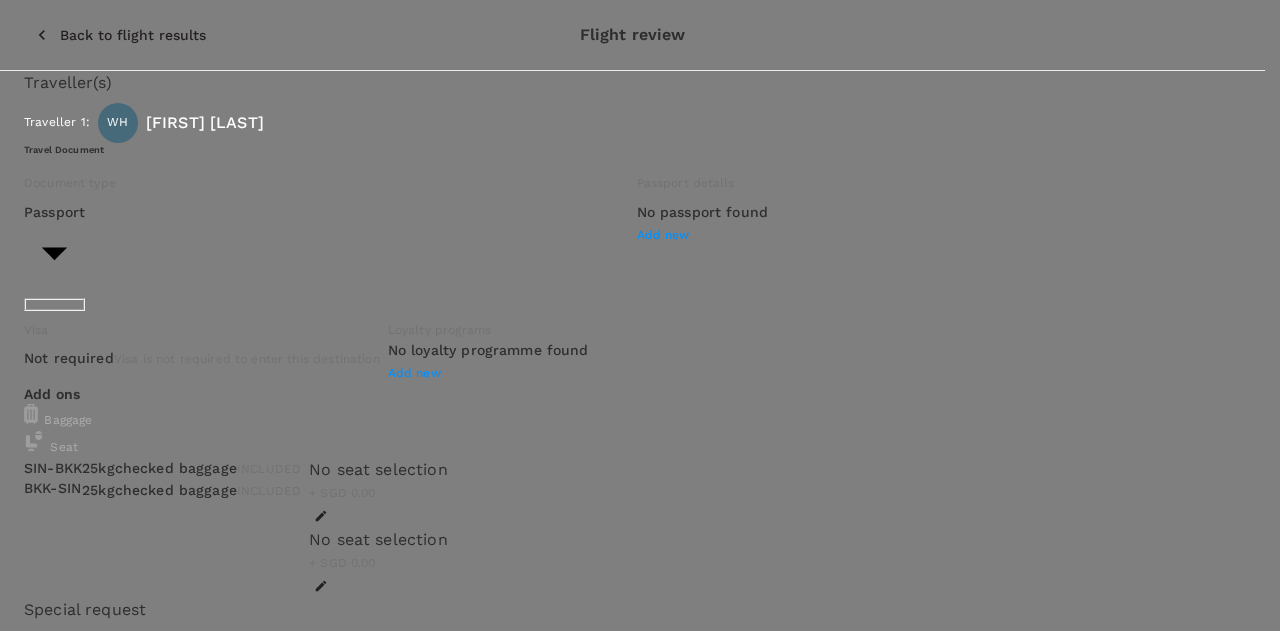 click on "DD/MM/YYYY" at bounding box center (86, 2682) 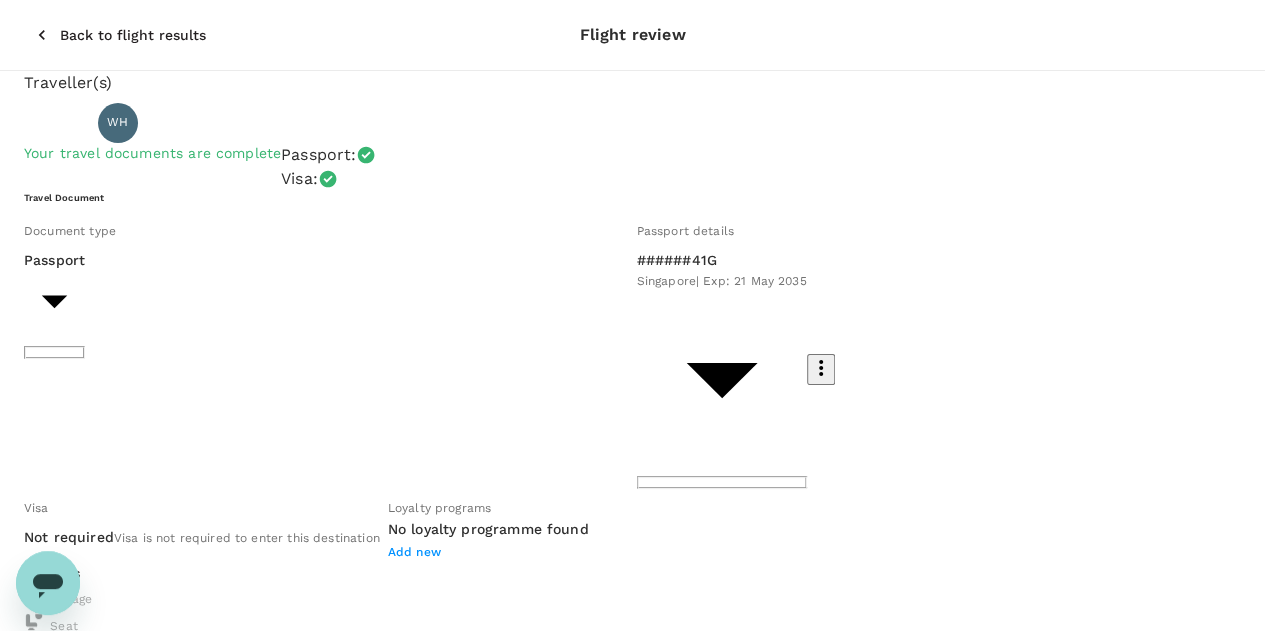 scroll, scrollTop: 300, scrollLeft: 0, axis: vertical 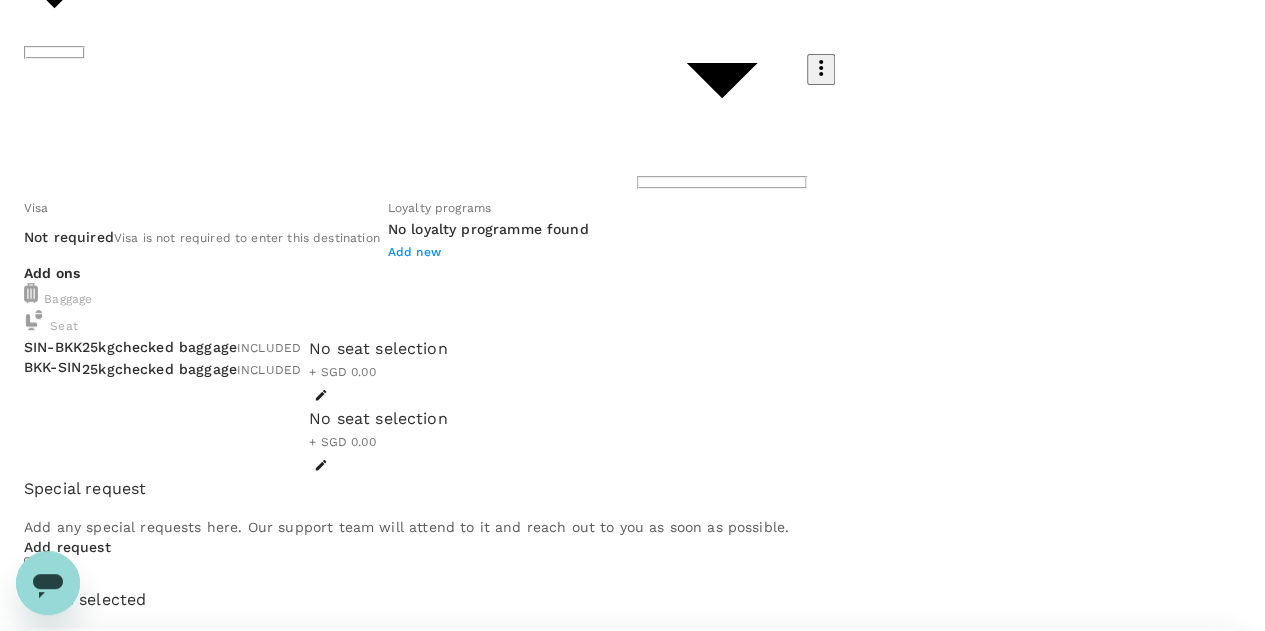 click on "No loyalty programme found" at bounding box center [488, 230] 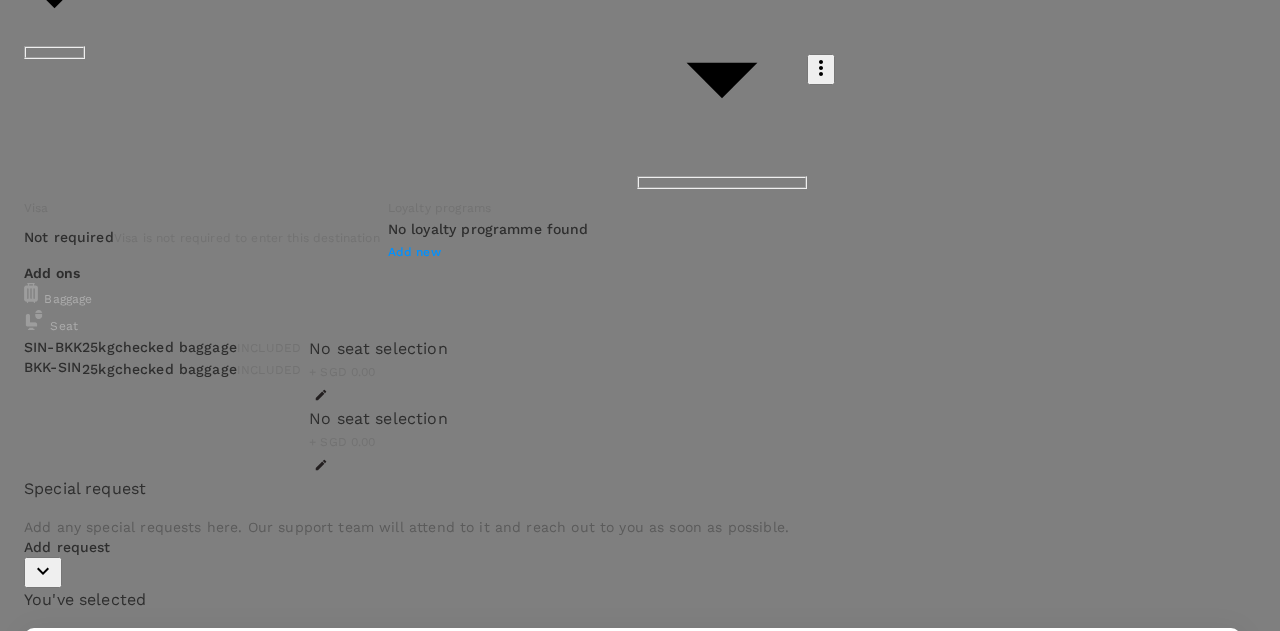 click at bounding box center (86, 1552) 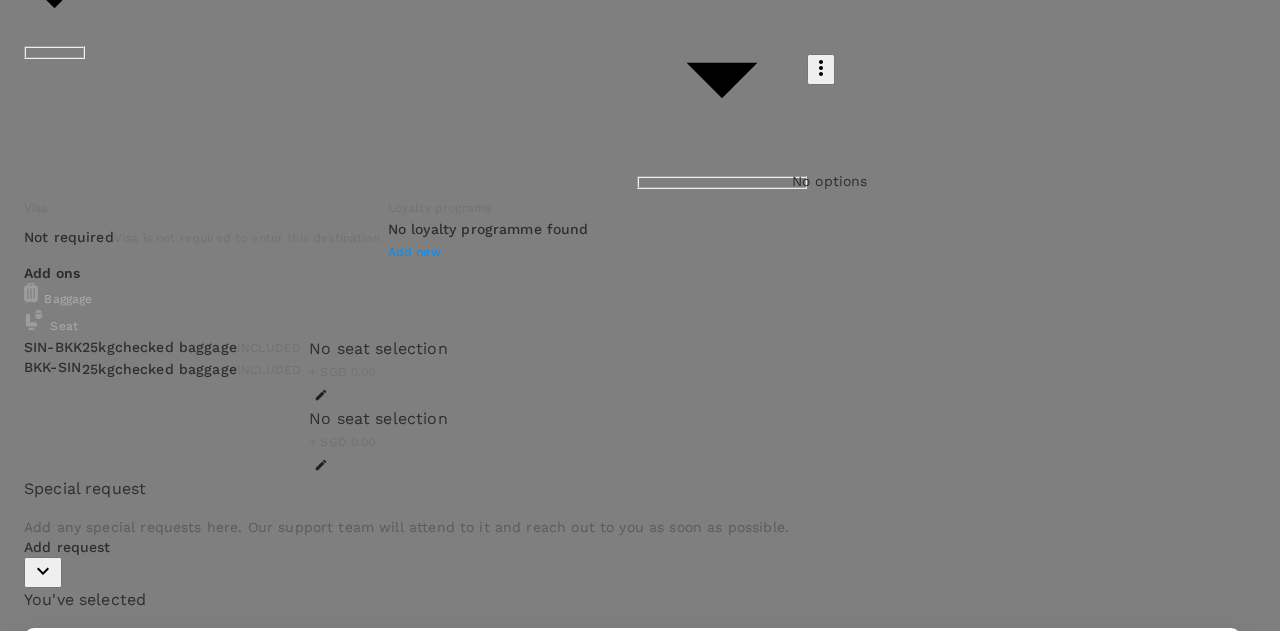 click at bounding box center (24, 1369) 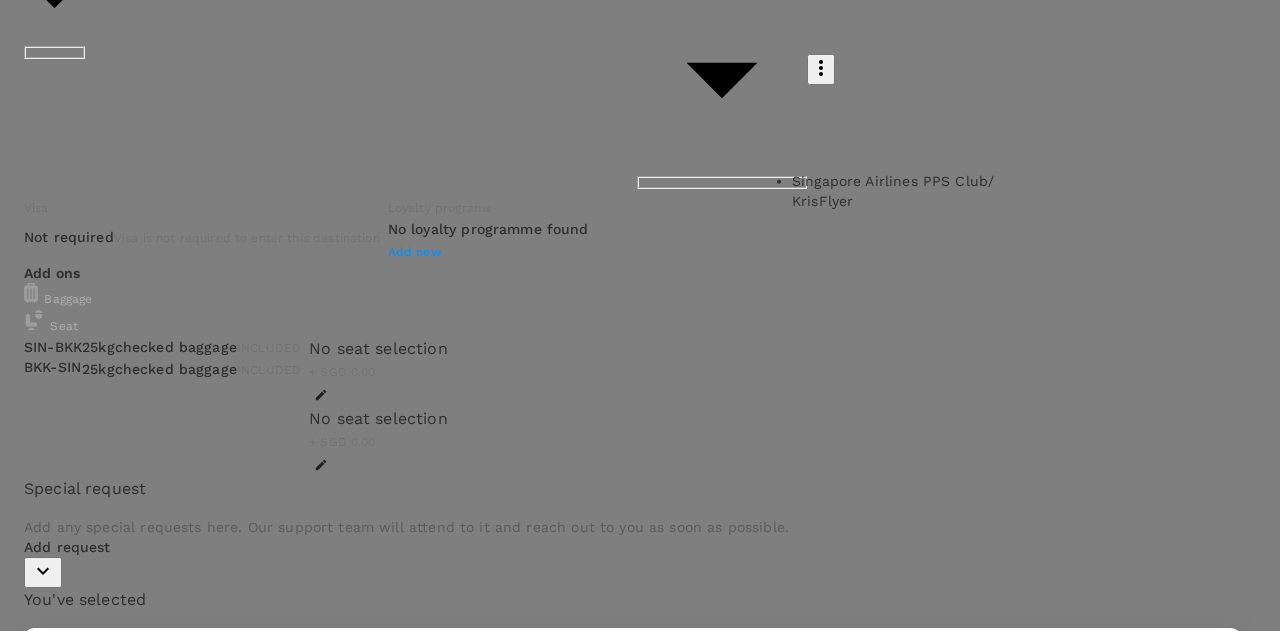 click on "Singapore Airlines PPS Club/ KrisFlyer" at bounding box center (904, 191) 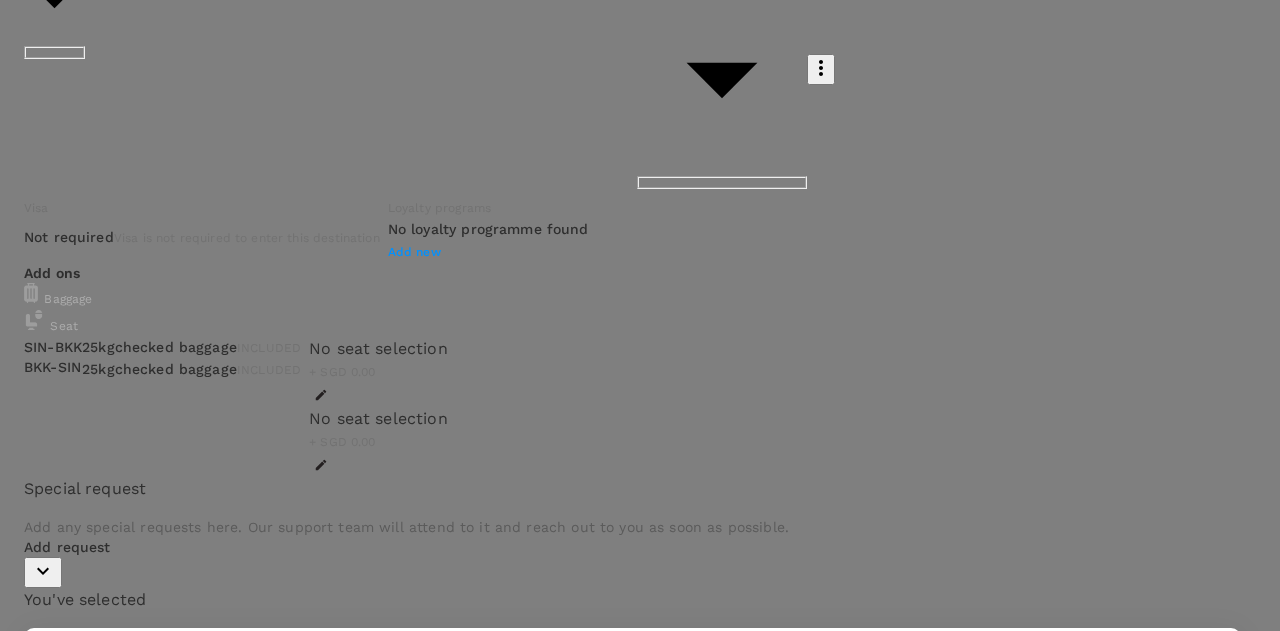 type on "Singapore Airlines PPS Club/ KrisFlyer" 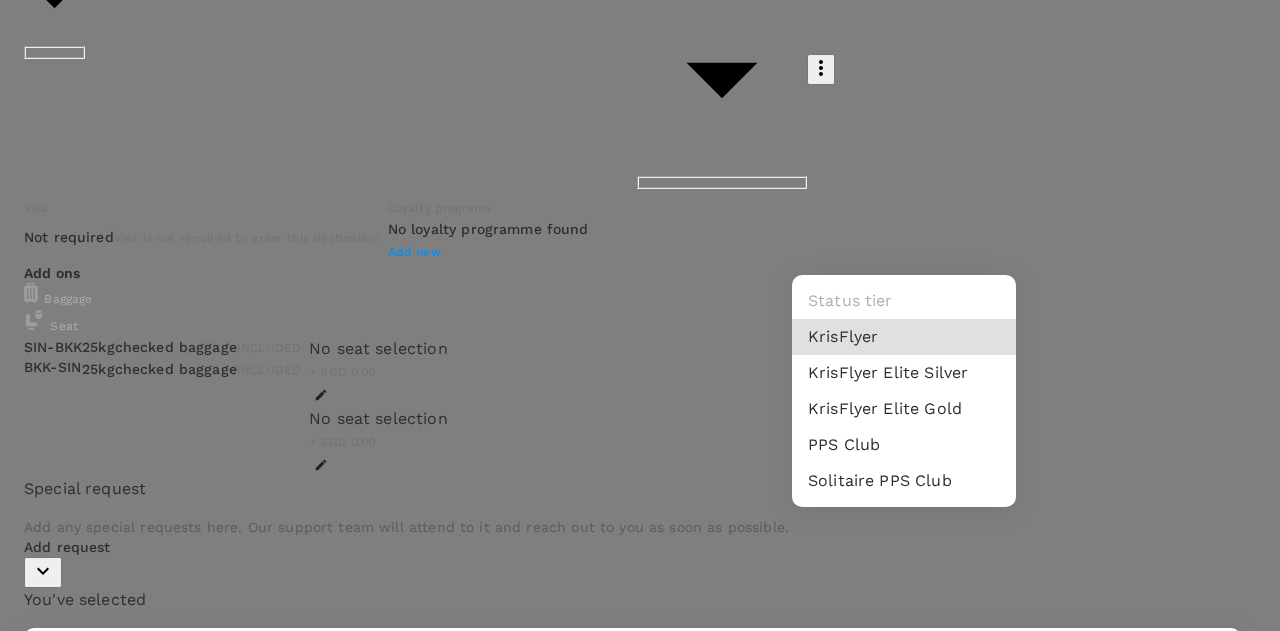 click on "Back to flight results Flight review Traveller(s) Traveller   1 : WH [FIRST]   [LAST] Your travel documents are complete Passport : Visa : Travel Document Document type Passport Passport ​ Passport details ######41G Singapore  | Exp:   21 May 2035 59375fcb-eb6a-453a-9861-1c89edc01cc4 ​ Visa Not required Visa is not required to enter this destination Loyalty programs No loyalty programme found Add new Add ons Baggage Seat SIN  -  BKK BKK  -  SIN 25kg  checked baggage INCLUDED 25kg  checked baggage INCLUDED No seat selection + SGD 0.00 No seat selection + SGD 0.00 Special request Add any special requests here. Our support team will attend to it and reach out to you as soon as possible. Add request You've selected Monday, 13 Oct 2025 17:30 19:00 SIN Direct ,  2h 30min BKK Friday, 17 Oct 2025 18:30 21:55 BKK Direct ,  2h 25min SIN View flight details Price summary Total fare (1 traveller(s)) SGD 502.10 Air fare SGD 502.10 Baggage fee SGD 0.00 Seat fee SGD 0.00 Service fee SGD 2.25 Total SGD 504.35 Help Centre" at bounding box center (640, 804) 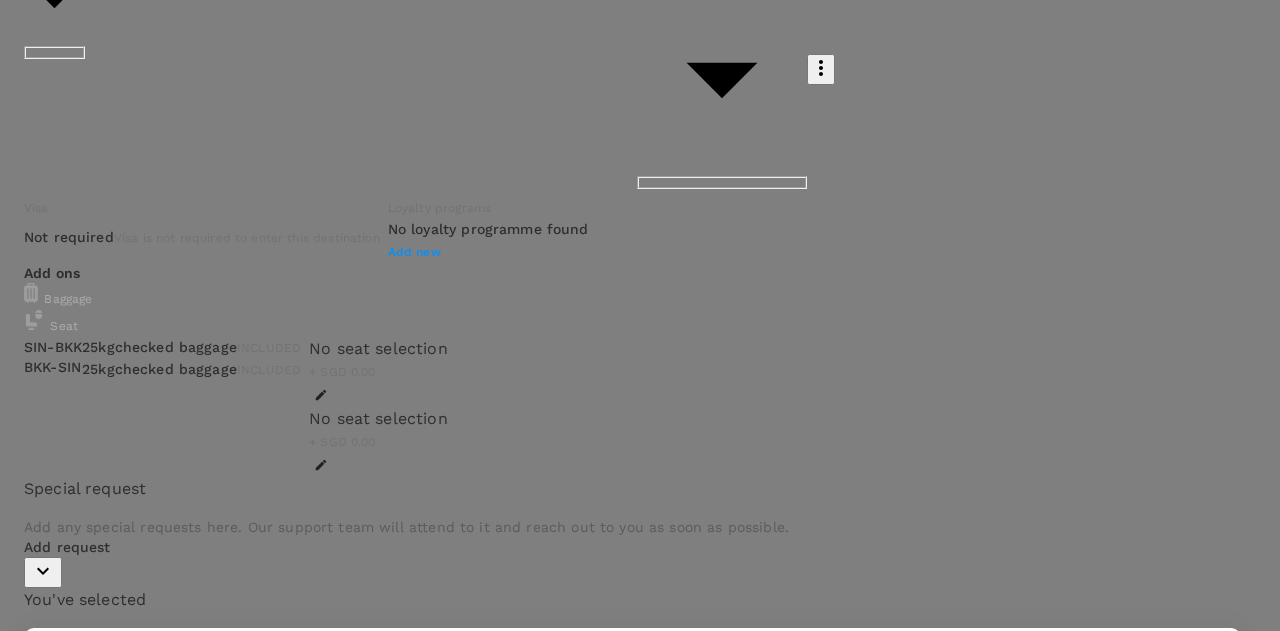 click on "Save" at bounding box center (63, 1871) 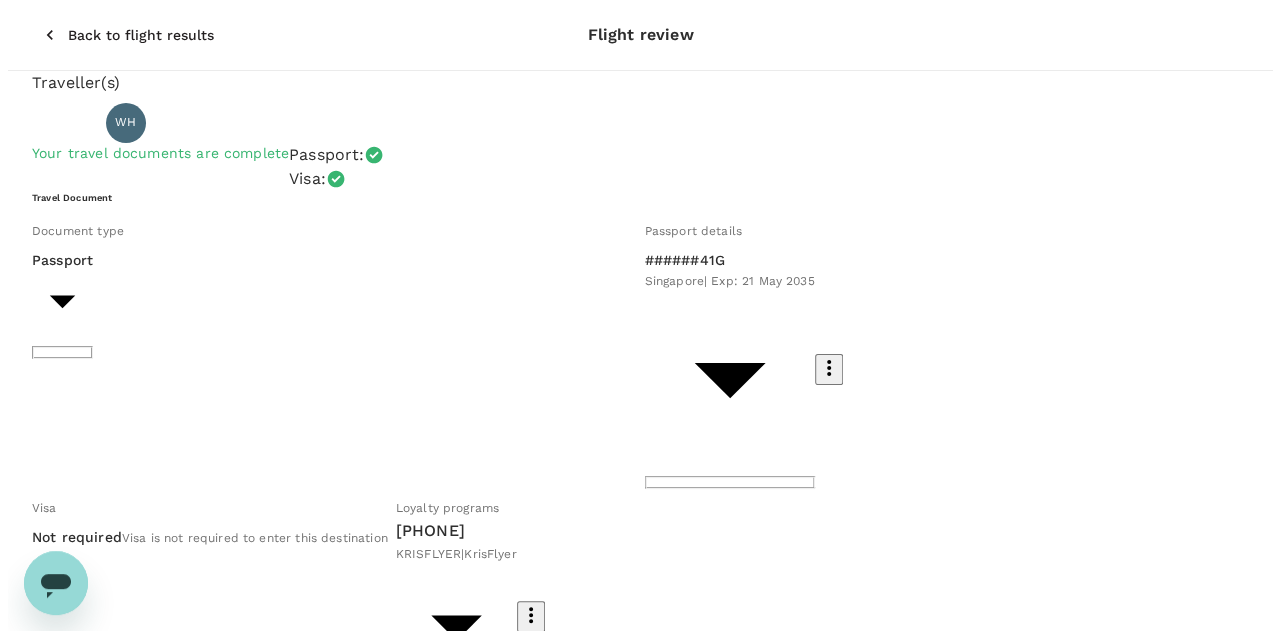 scroll, scrollTop: 300, scrollLeft: 0, axis: vertical 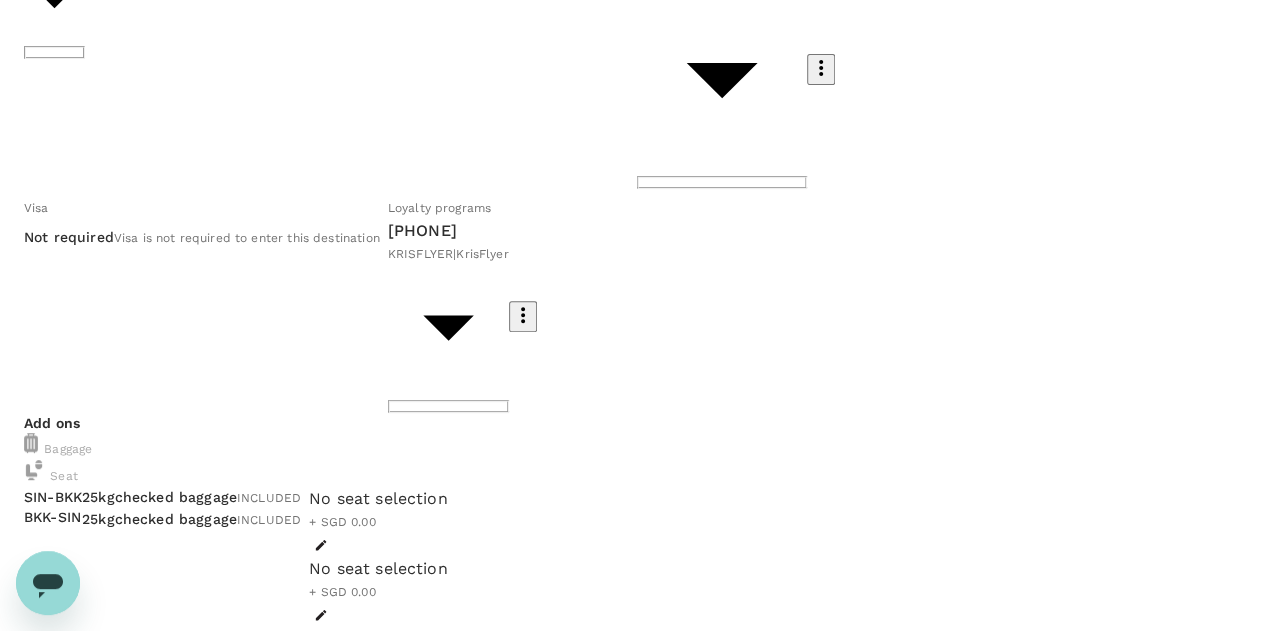 click on "No seat selection + SGD 0.00" at bounding box center [378, 522] 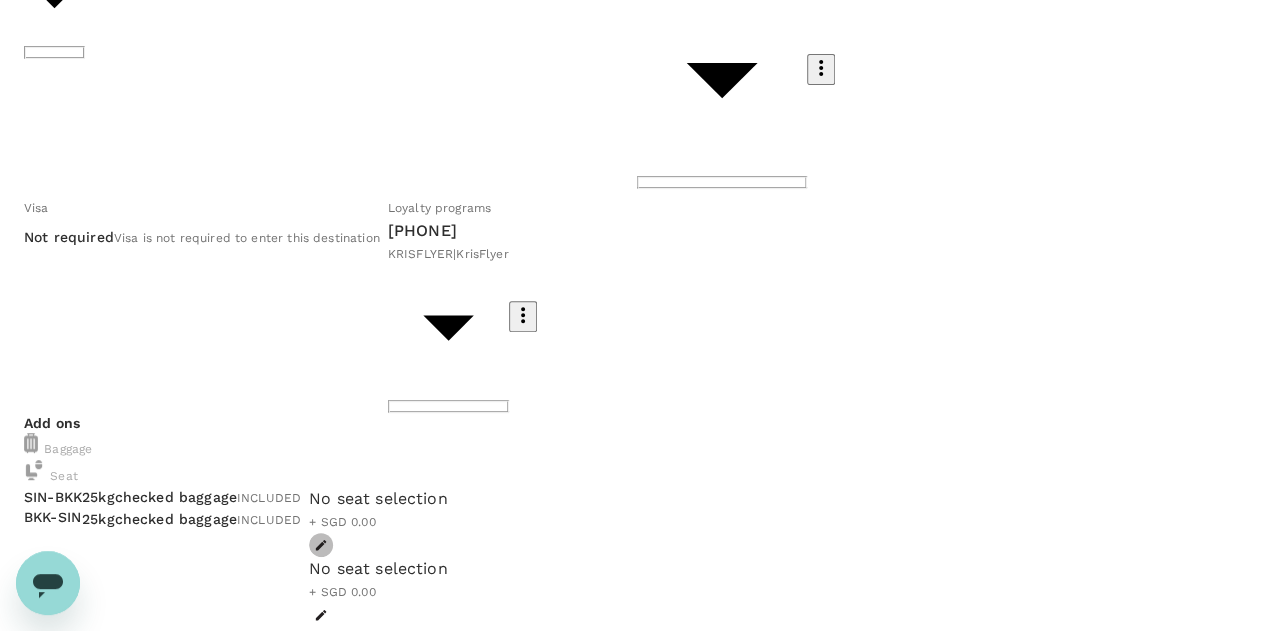 click 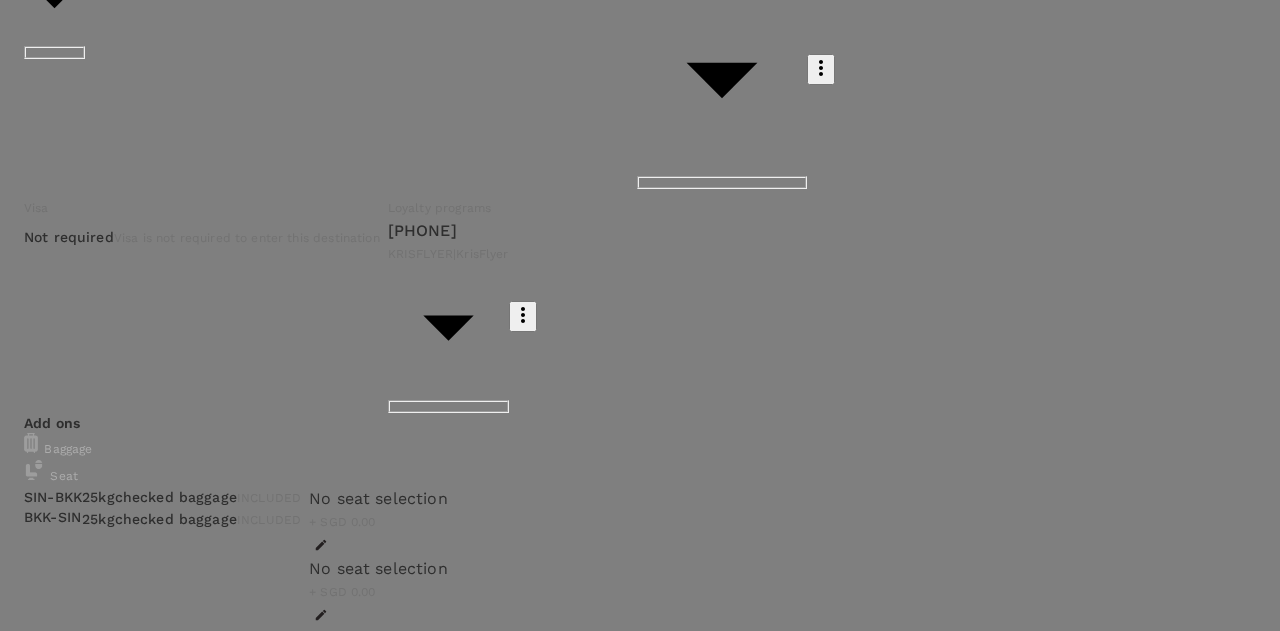 scroll, scrollTop: 300, scrollLeft: 0, axis: vertical 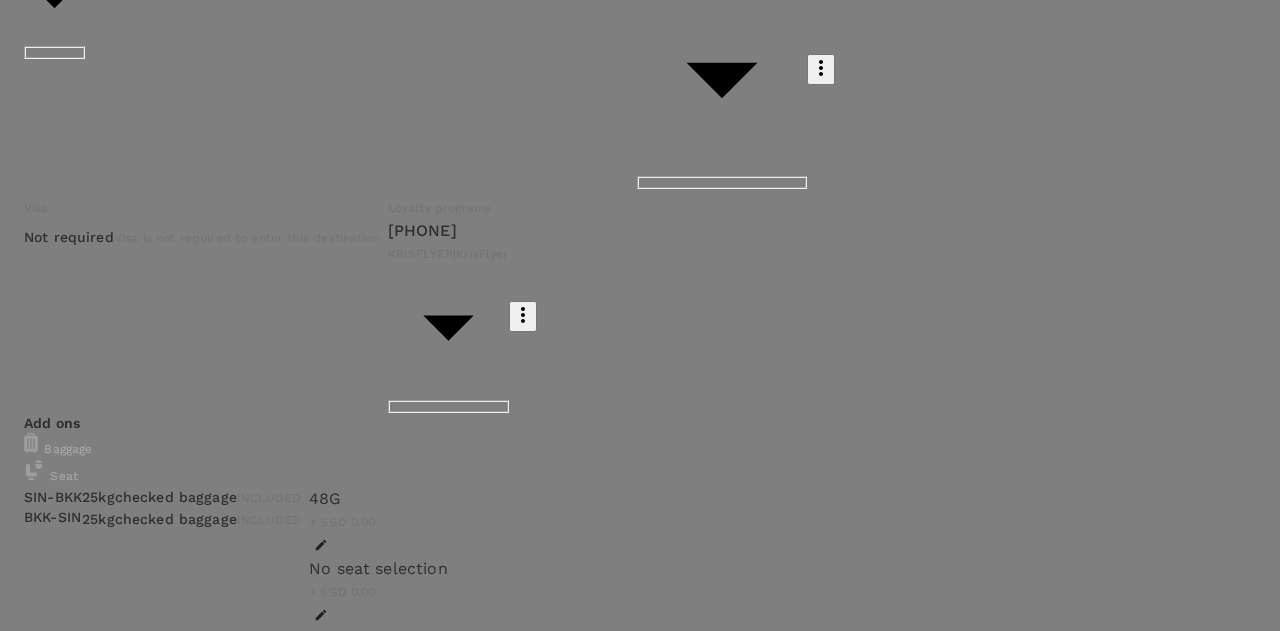 click on "BKK  -  SIN" at bounding box center [253, 1506] 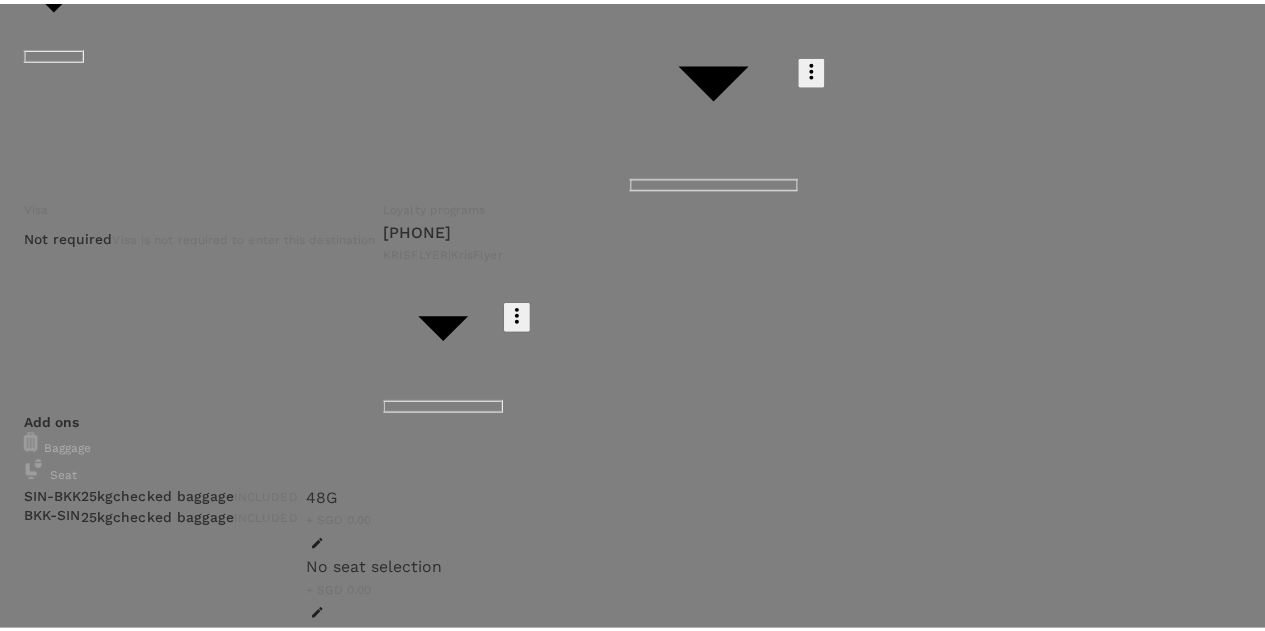 scroll, scrollTop: 300, scrollLeft: 0, axis: vertical 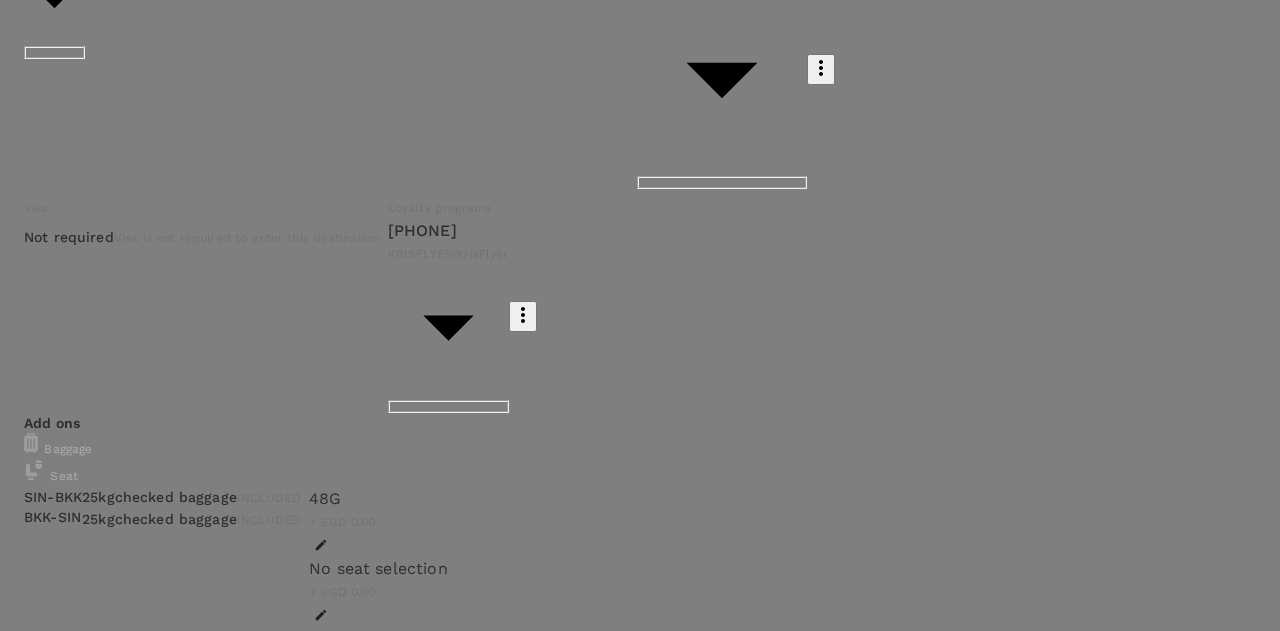 click 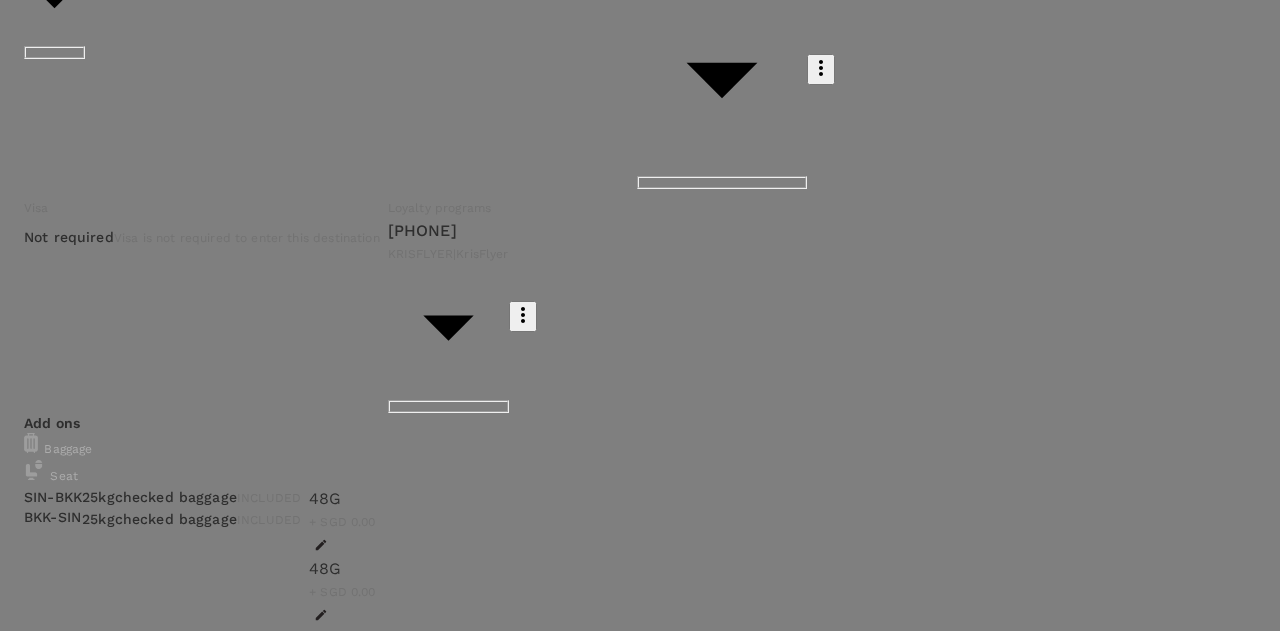 click on "Finish" at bounding box center (69, 2951) 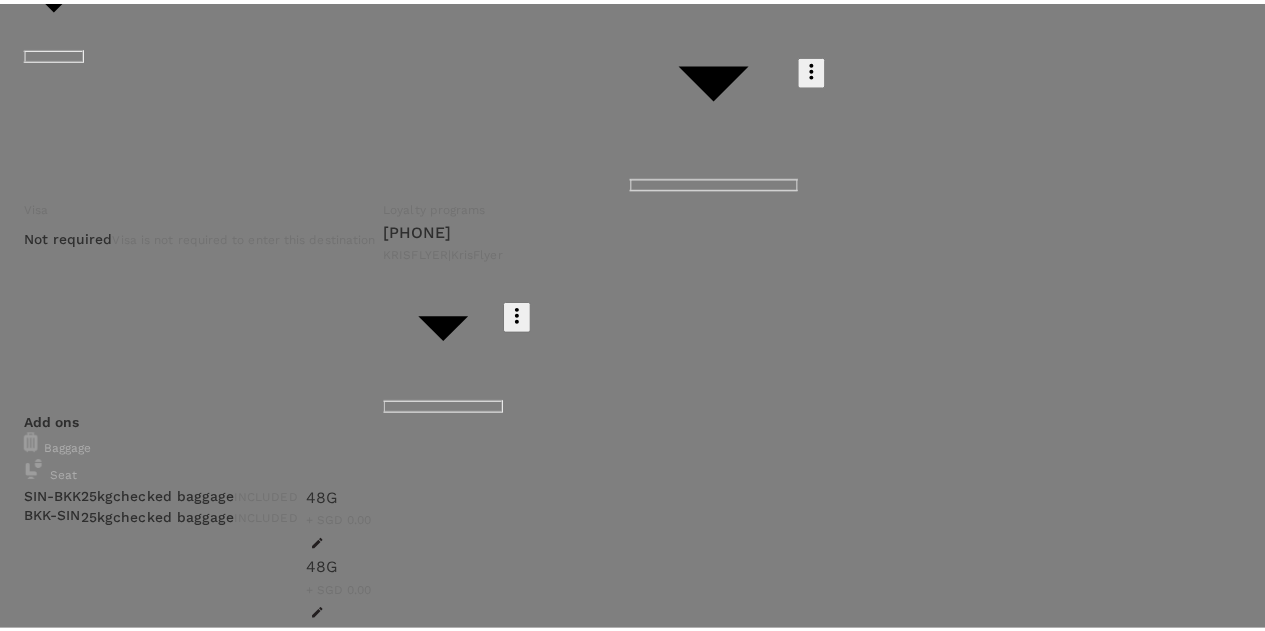 scroll, scrollTop: 0, scrollLeft: 0, axis: both 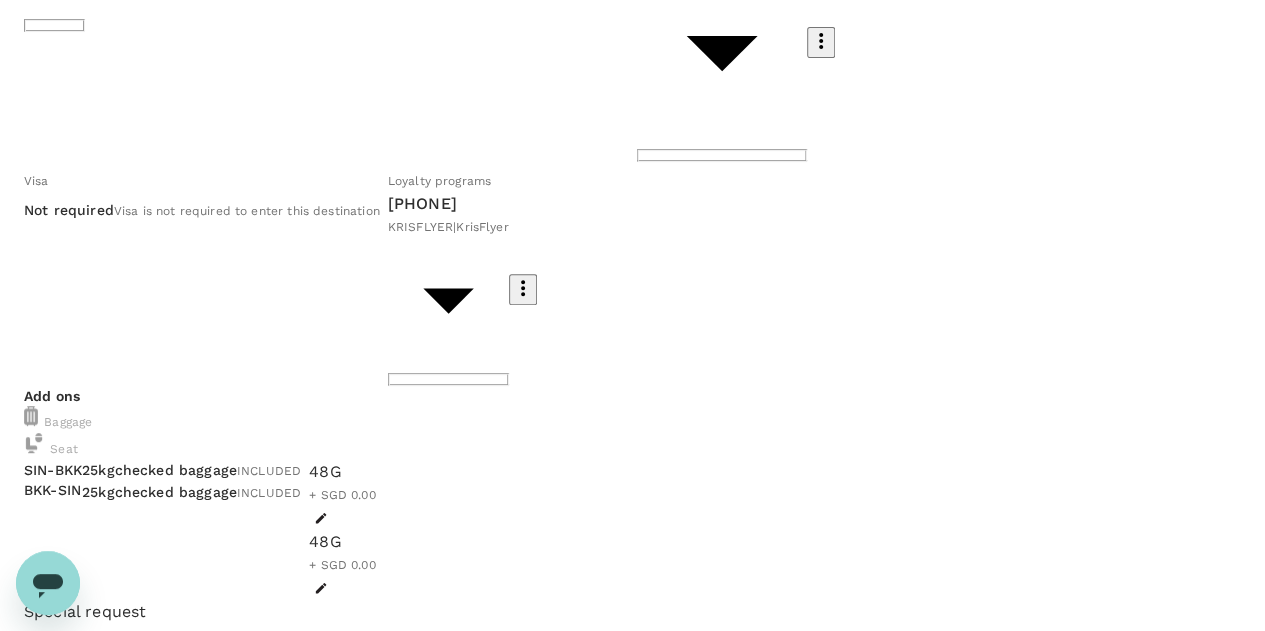 click 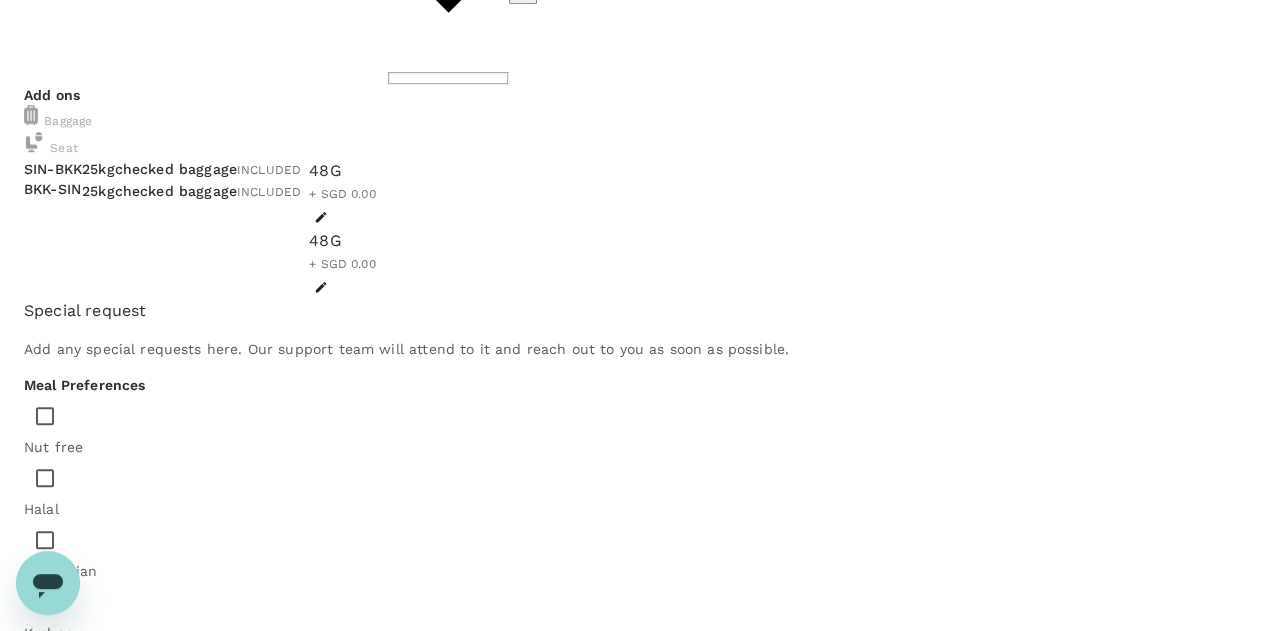 scroll, scrollTop: 646, scrollLeft: 0, axis: vertical 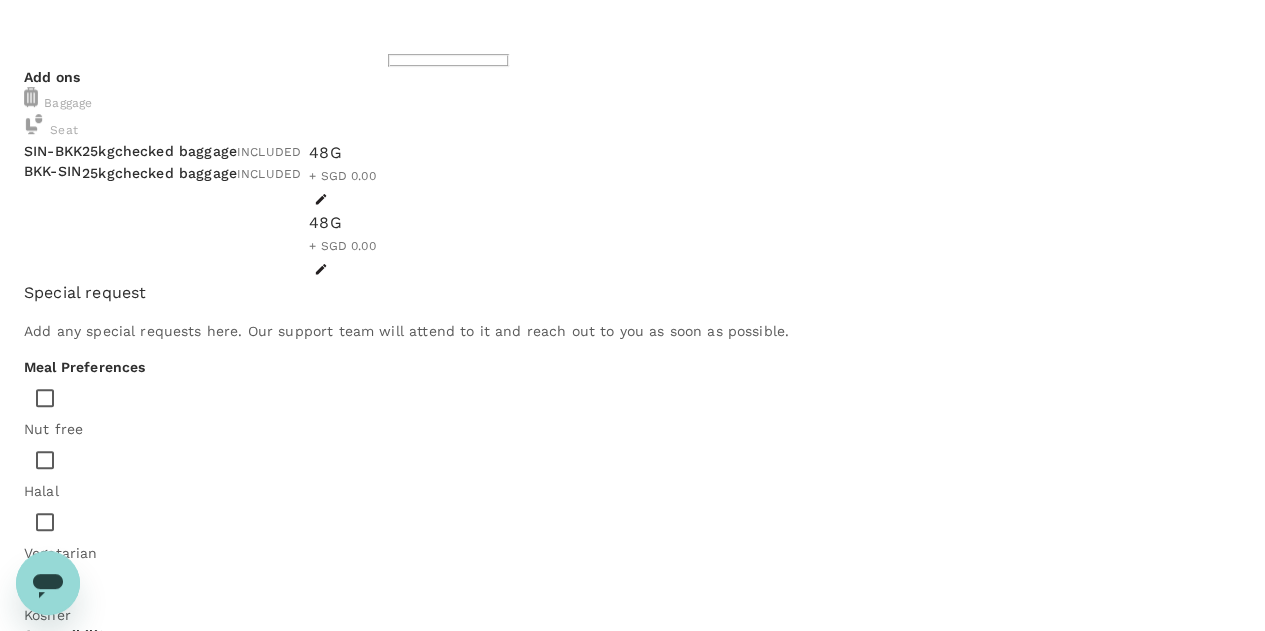 click at bounding box center [102, 905] 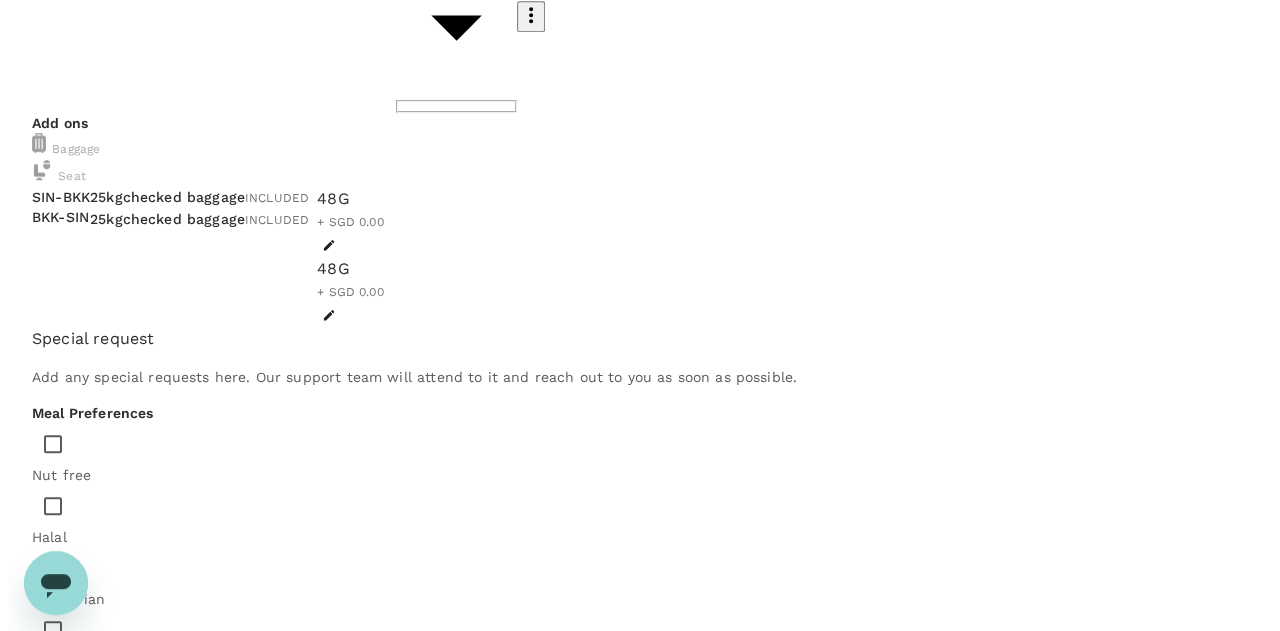 scroll, scrollTop: 300, scrollLeft: 0, axis: vertical 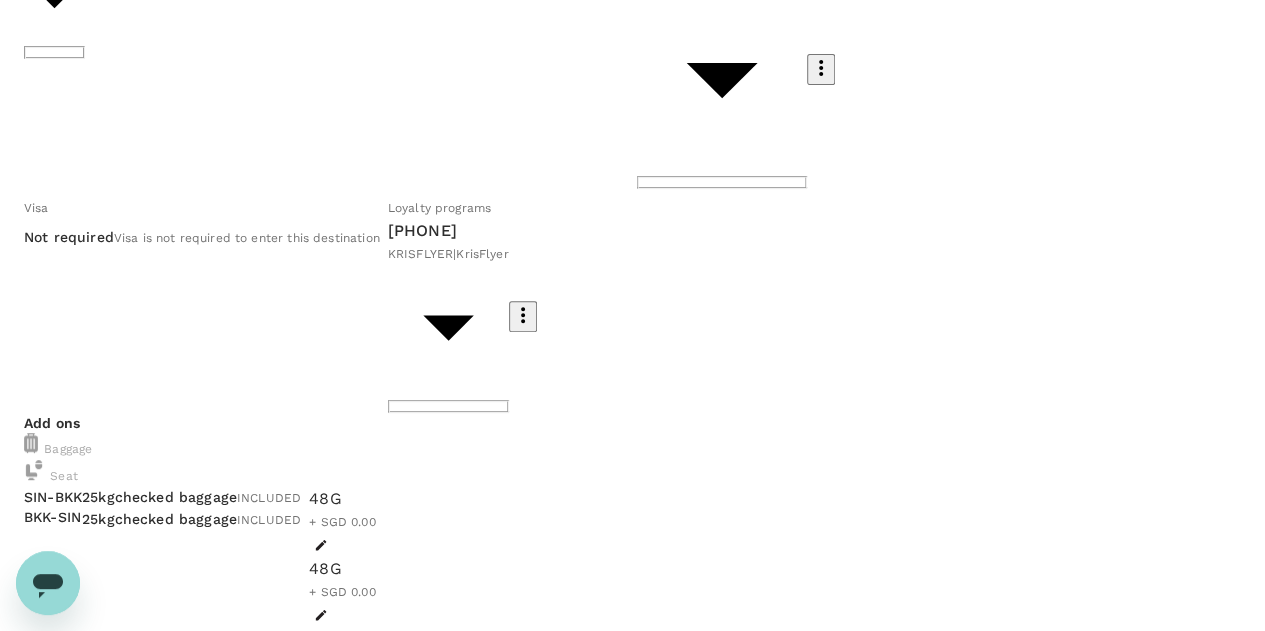 type on "Aisle seats." 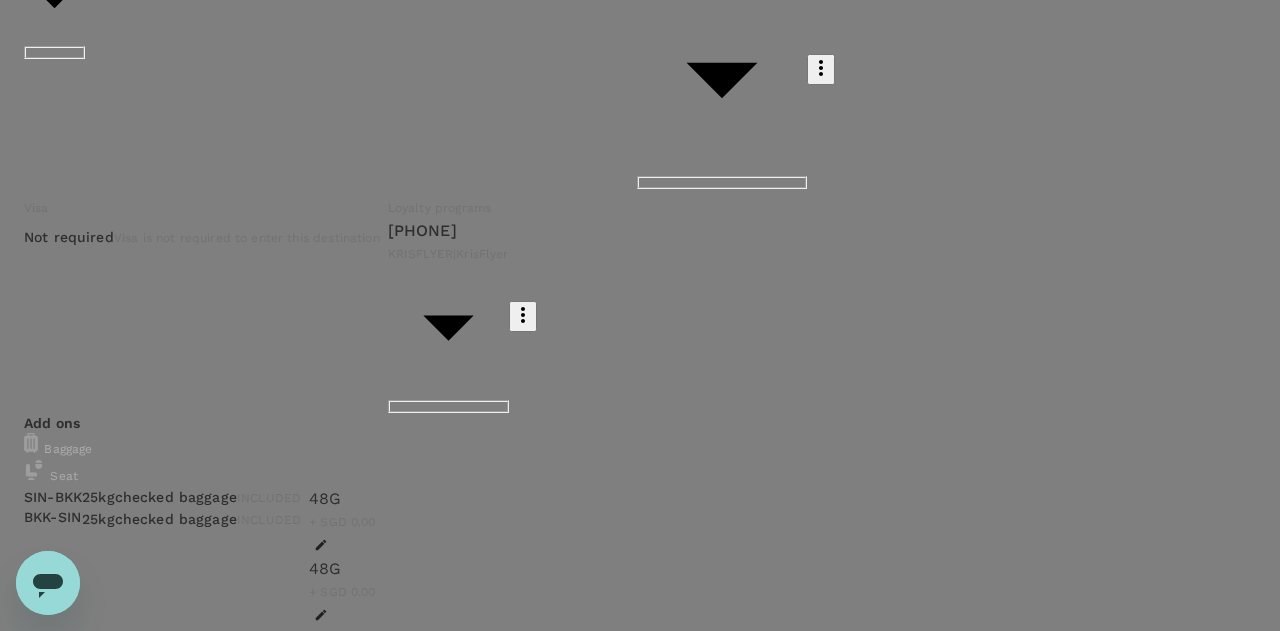 click on "Back to flight results Flight review Traveller(s) Traveller   1 : WH [FIRST]   [LAST] Your travel documents are complete Passport : Visa : Travel Document Document type Passport Passport ​ Passport details ######41G Singapore  | Exp:   21 May 2035 59375fcb-eb6a-453a-9861-1c89edc01cc4 ​ Visa Not required Visa is not required to enter this destination Loyalty programs #######577 KRISFLYER |  KrisFlyer ef858762-ae51-45a2-ac8a-84dbbd0f7314 ​ Add ons Baggage Seat SIN  -  BKK BKK  -  SIN 25kg  checked baggage INCLUDED 25kg  checked baggage INCLUDED 48G + SGD 0.00 48G + SGD 0.00 Special request Add any special requests here. Our support team will attend to it and reach out to you as soon as possible. Meal Preferences Nut free Halal Vegetarian Kosher Accessibility Wheel chair access Reduced vision Hearing impaired Any other requests? Let us know here Aisle seats. x ​ Add request You've selected Monday, 13 Oct 2025 17:30 19:00 SIN Direct ,  2h 30min BKK Friday, 17 Oct 2025 18:30 21:55 BKK Direct ,  2h 25min EA" at bounding box center (640, 1973) 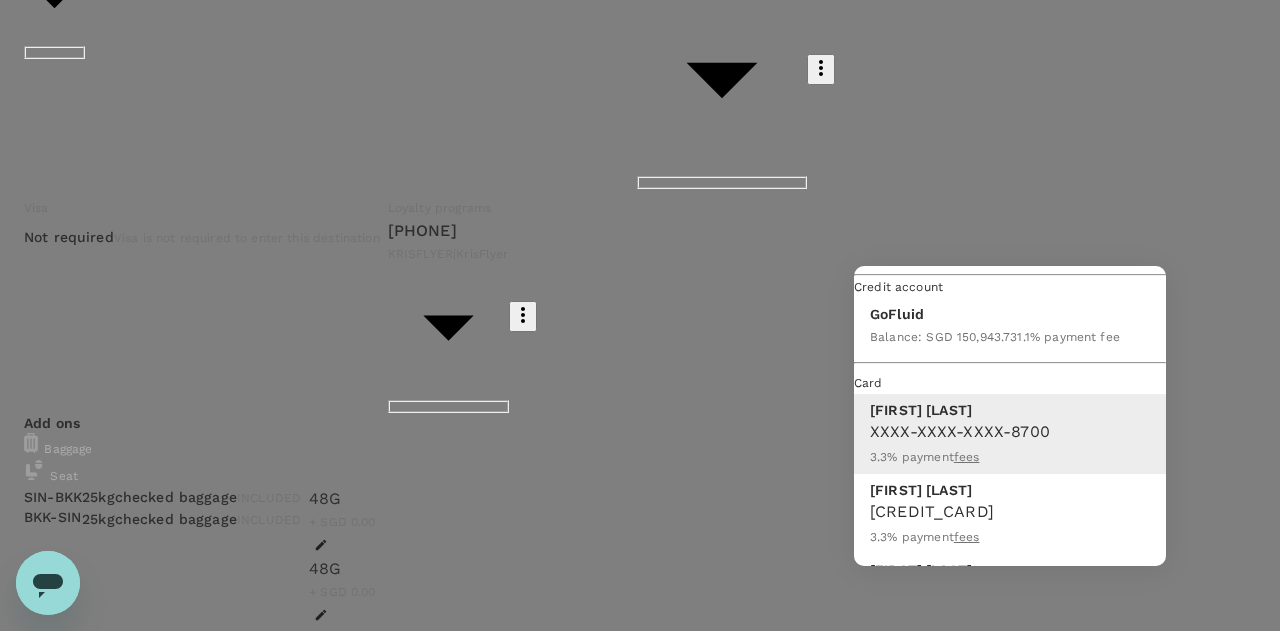 click on "Balance :   SGD 150,943.73" at bounding box center (943, 336) 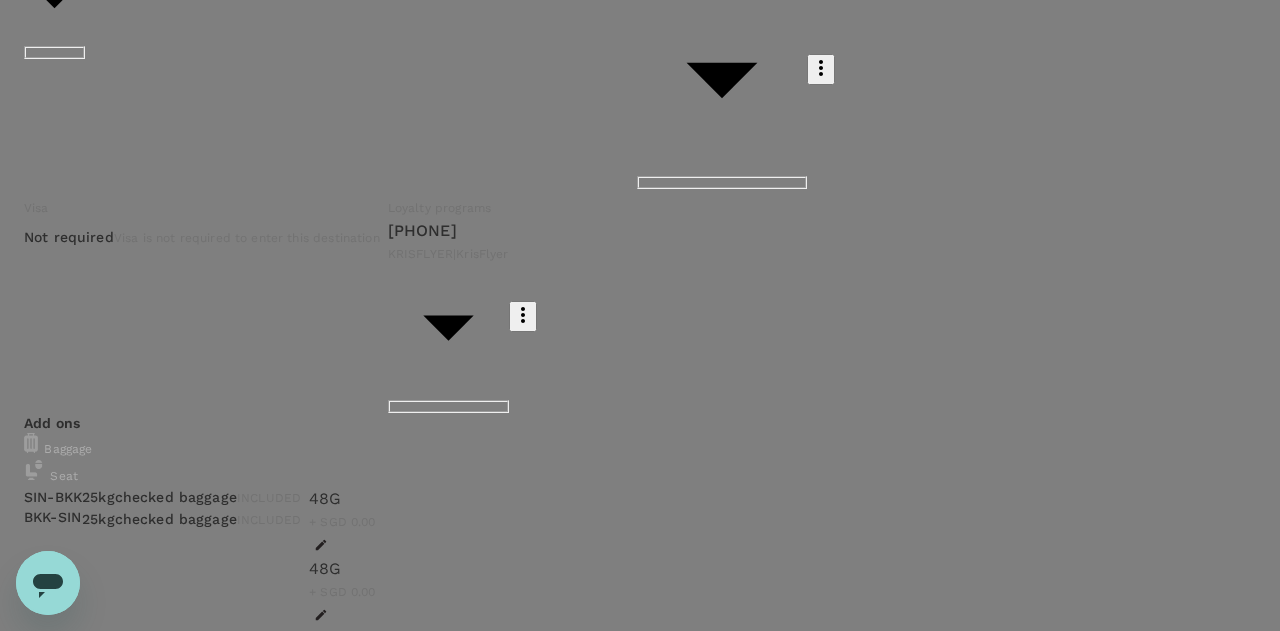 scroll, scrollTop: 0, scrollLeft: 0, axis: both 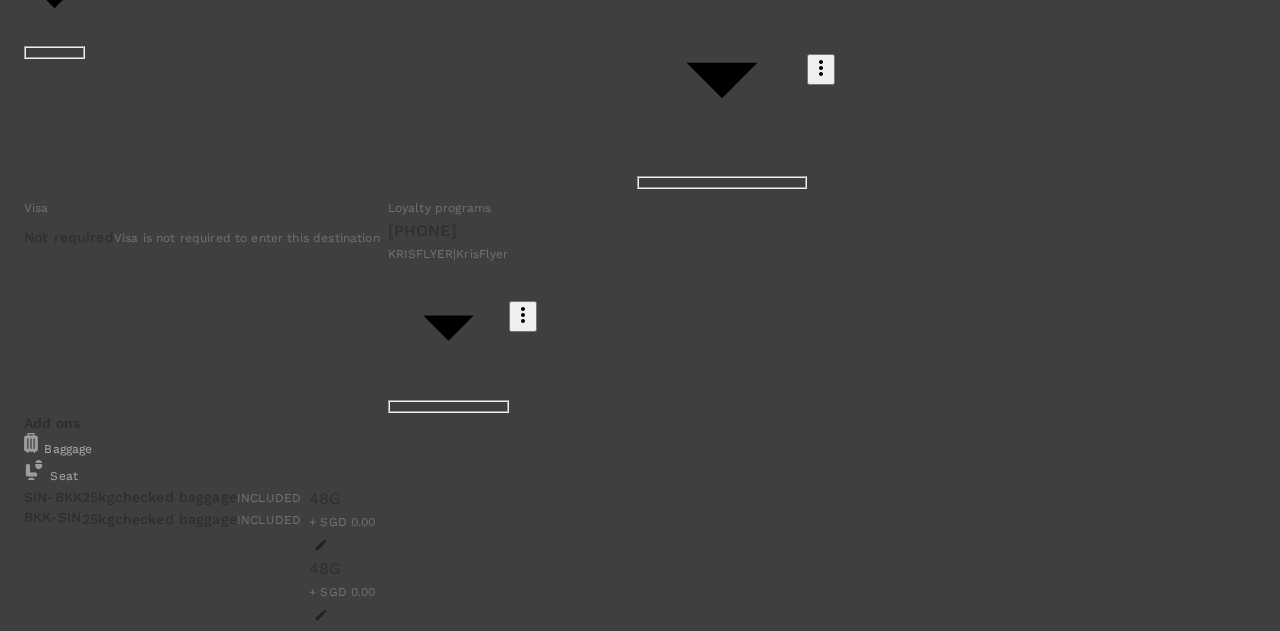click 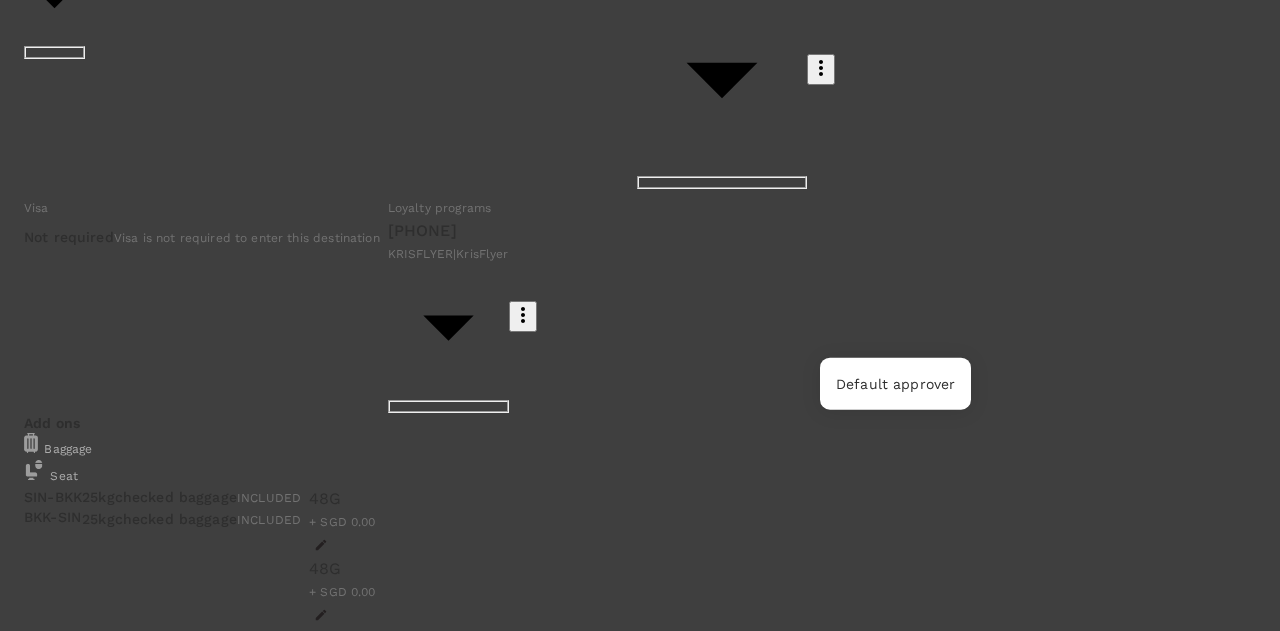 click on "[FIRST] [LAST]" at bounding box center (50, 4685) 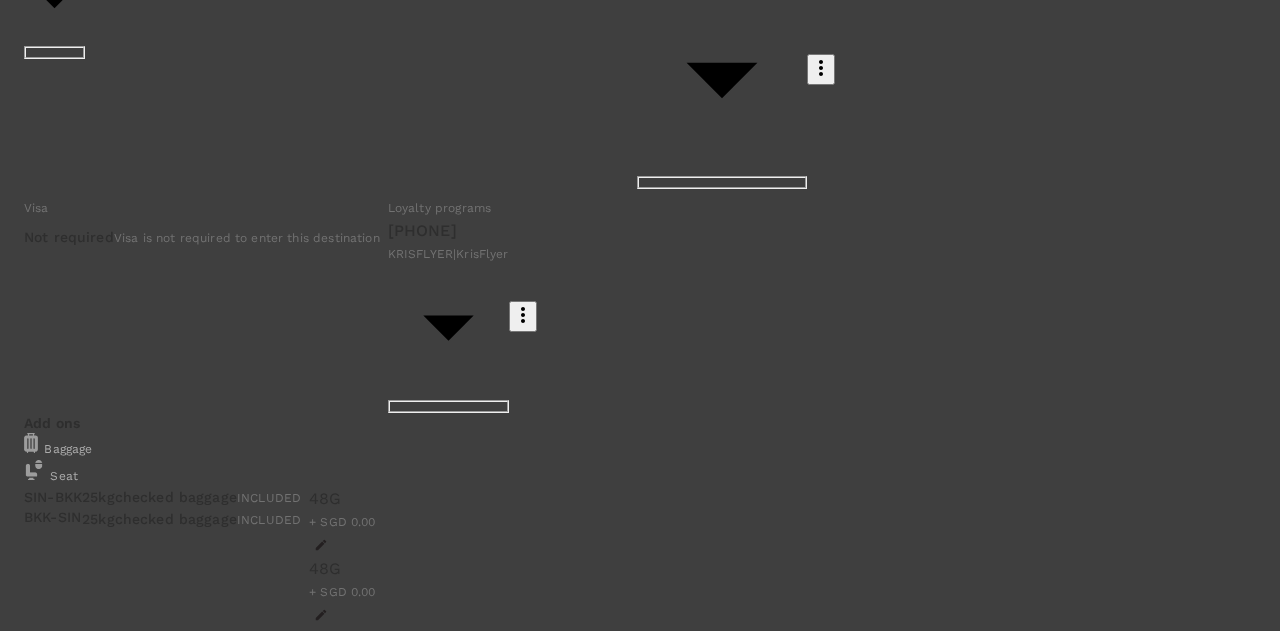 click 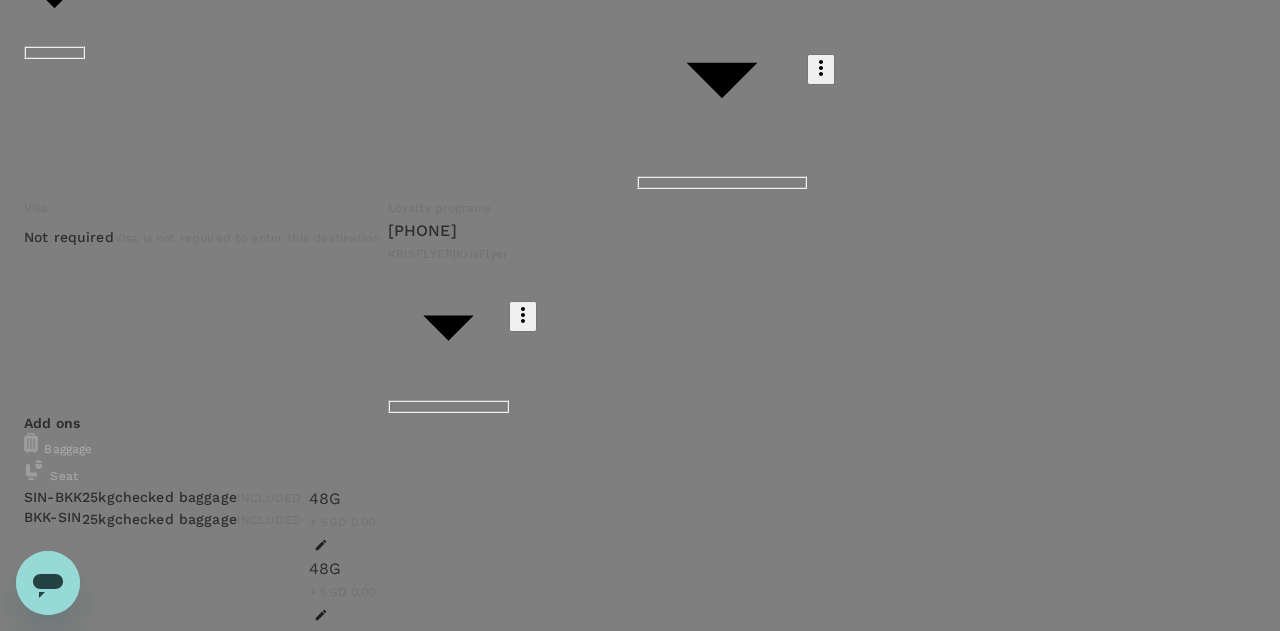 click on "Approval details Approver WF [FIRST] [LAST]   [LAST]   Viewers EA [FIRST]   [LAST]   Change approvers Notes for approval Please enter the reason for travelling or any other information that may help the approver review your request. x ​ Trip details Add label Monday, 13 Oct 2025 17:30 19:00 SIN Direct ,  2h 30min BKK Friday, 17 Oct 2025 18:30 21:55 BKK Direct ,  2h 25min SIN View flight details Booking contact details Email [EMAIL] Contact number + 65   [PHONE] Edit contact details Add to an existing trip? Yes, it's for an existing trip  - Select trip No, this is a new trip ​ Payment details Payment method GoFluid Balance :   SGD 150,943.73 1.1 %   payment fee 9e677c2c-1b51-4fb9-8b8e-e61d94c42ce6 ​ Price summary Total fare (1 traveller(s)) SGD 502.10 Air fare SGD 502.10 Baggage fee SGD 0.00 Seat fee SGD 0.00 Service fee SGD 2.25 Payment fee SGD 5.55 Total SGD 509.90 Submit for approval" at bounding box center (633, 3219) 